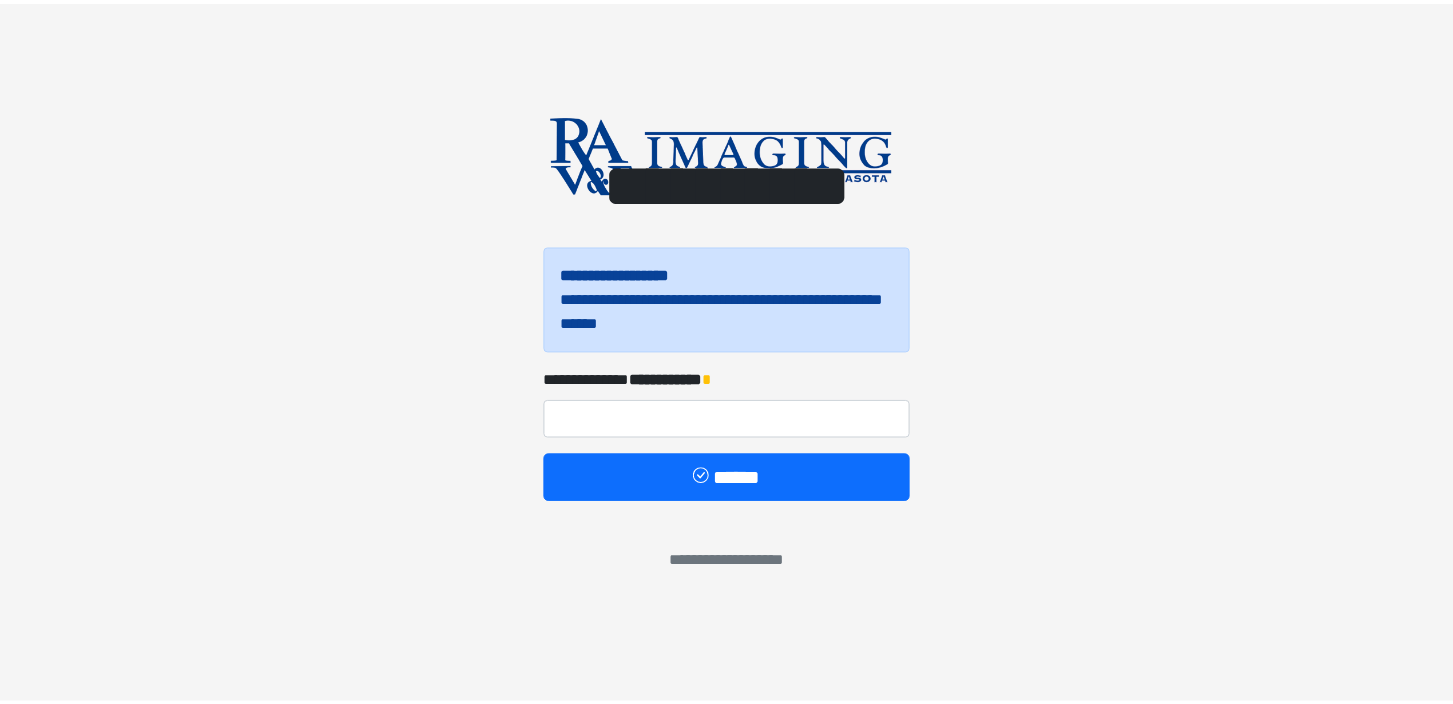 scroll, scrollTop: 0, scrollLeft: 0, axis: both 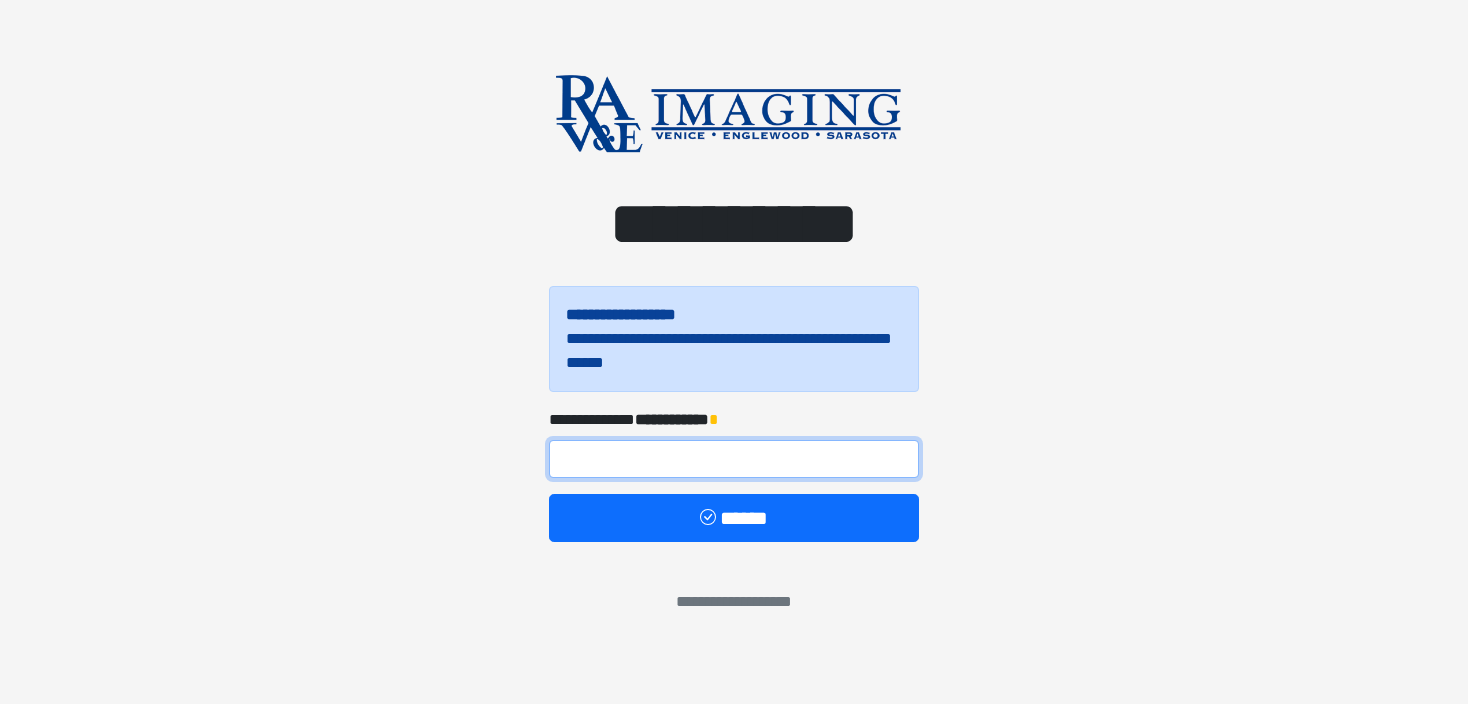 click at bounding box center [734, 459] 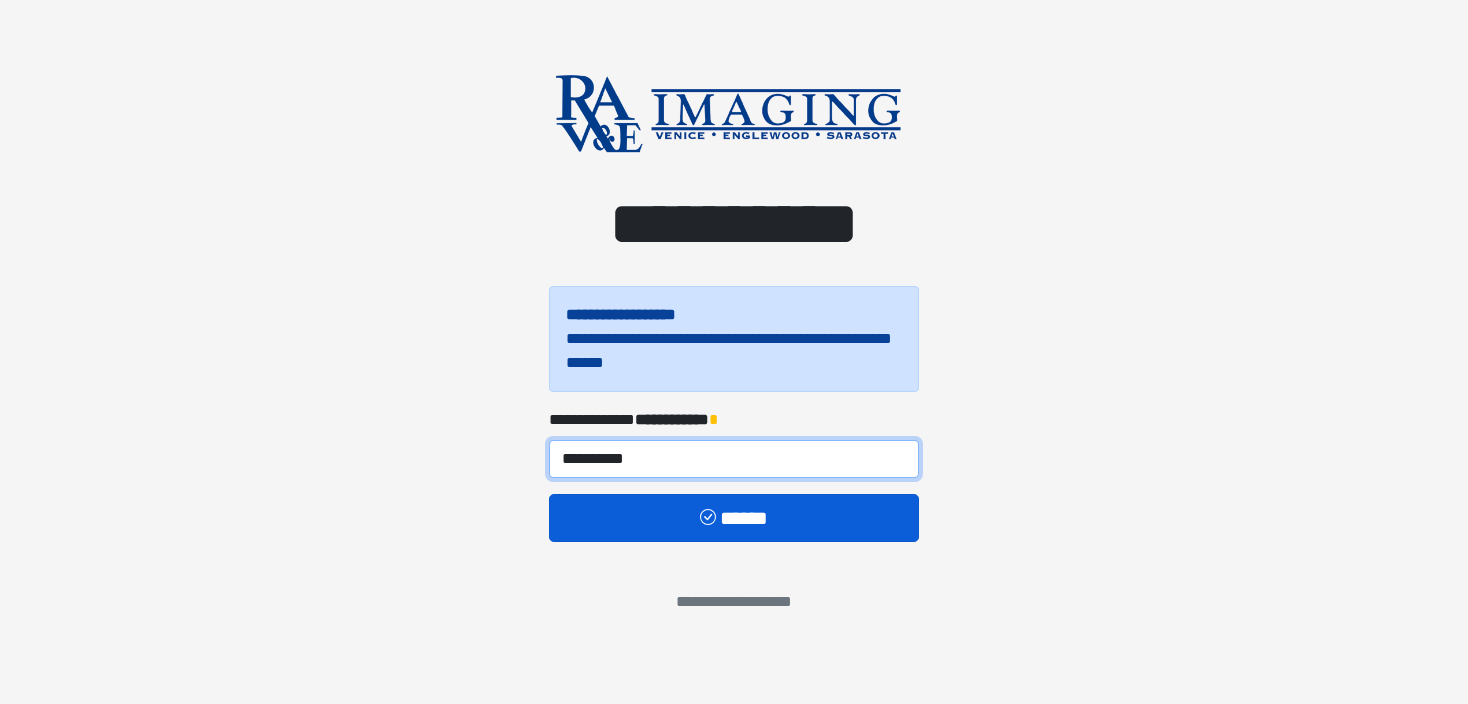 type on "**********" 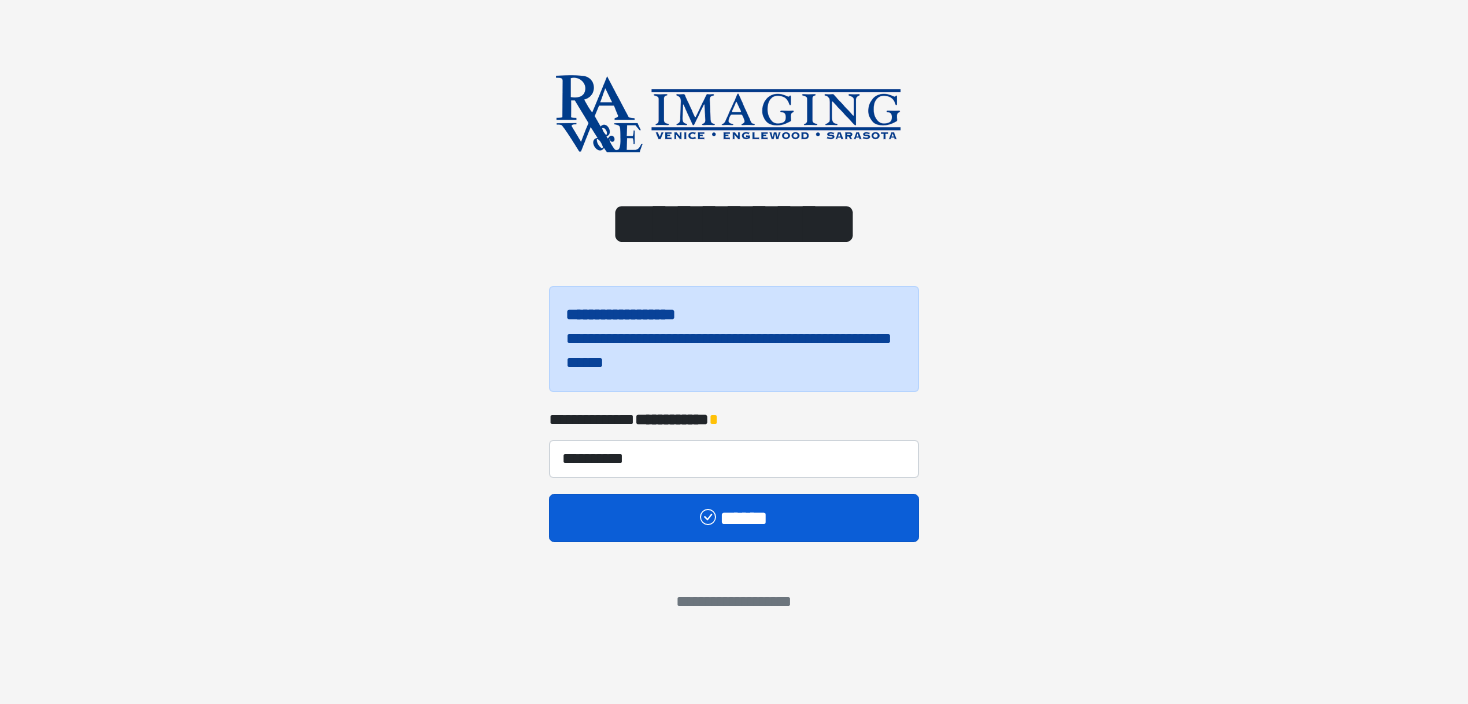 click on "******" at bounding box center [734, 518] 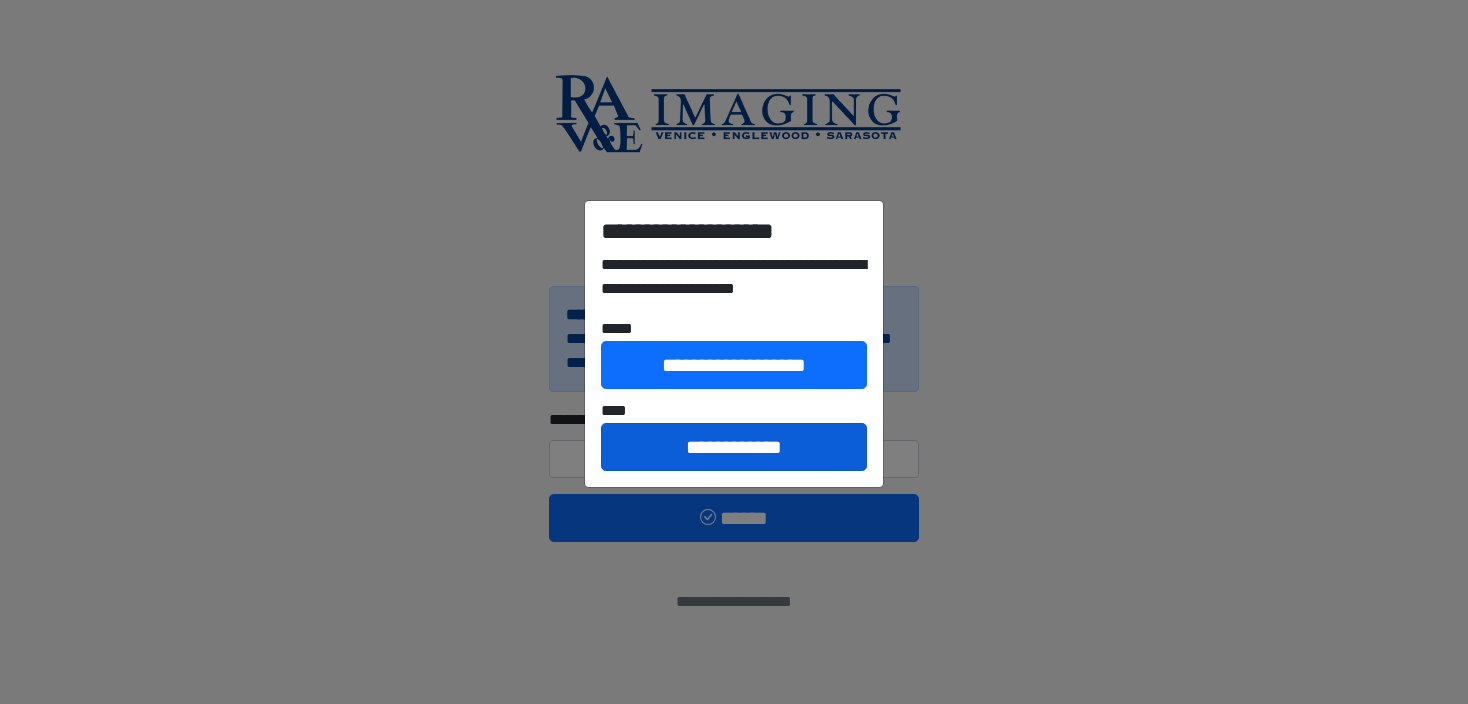 click on "**********" at bounding box center (734, 447) 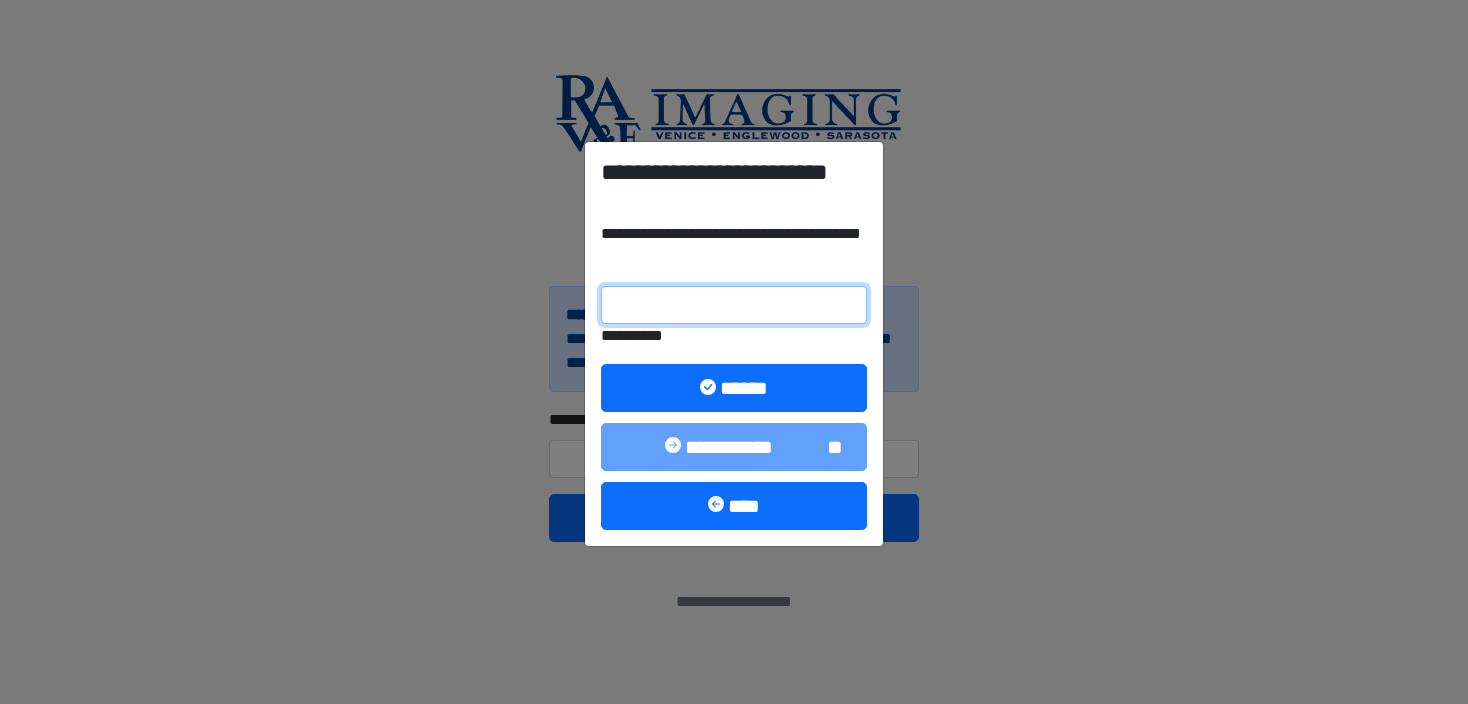 click on "**********" at bounding box center (734, 305) 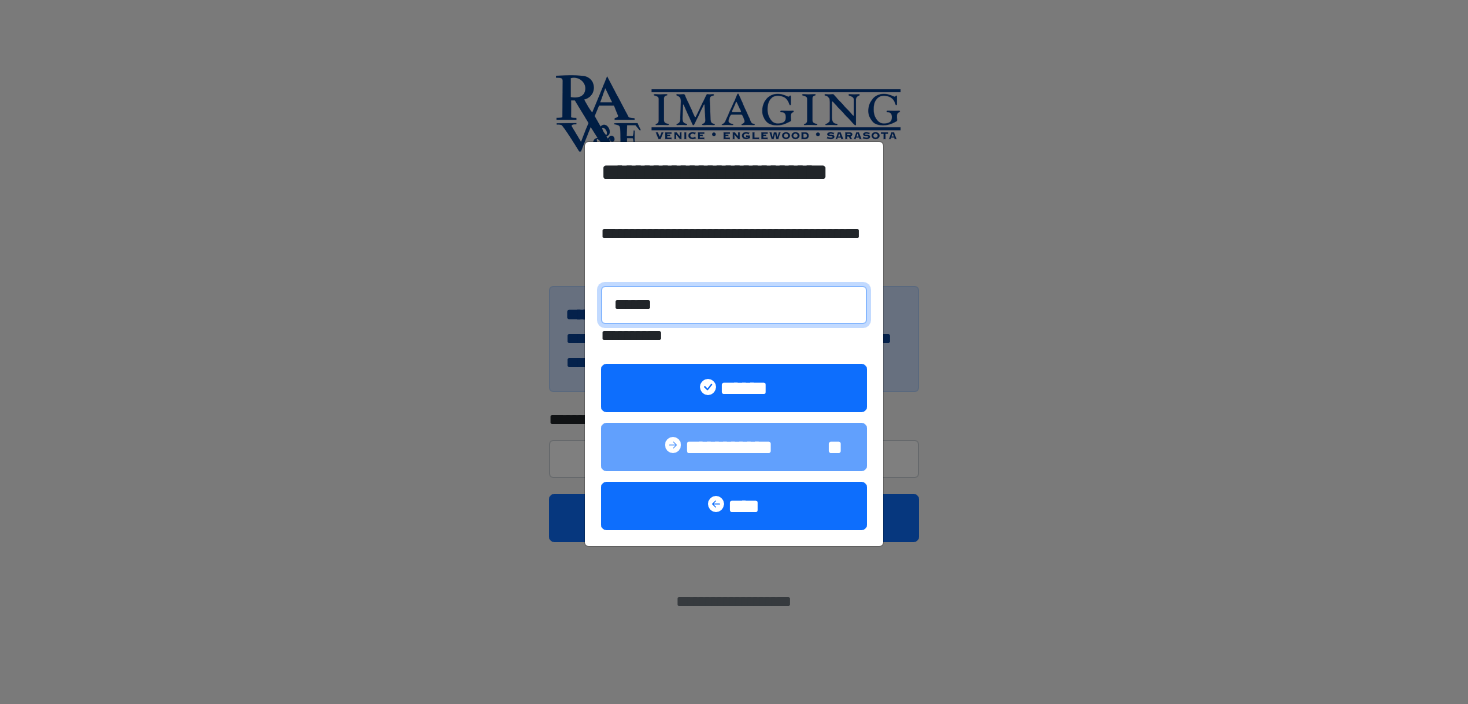 type on "******" 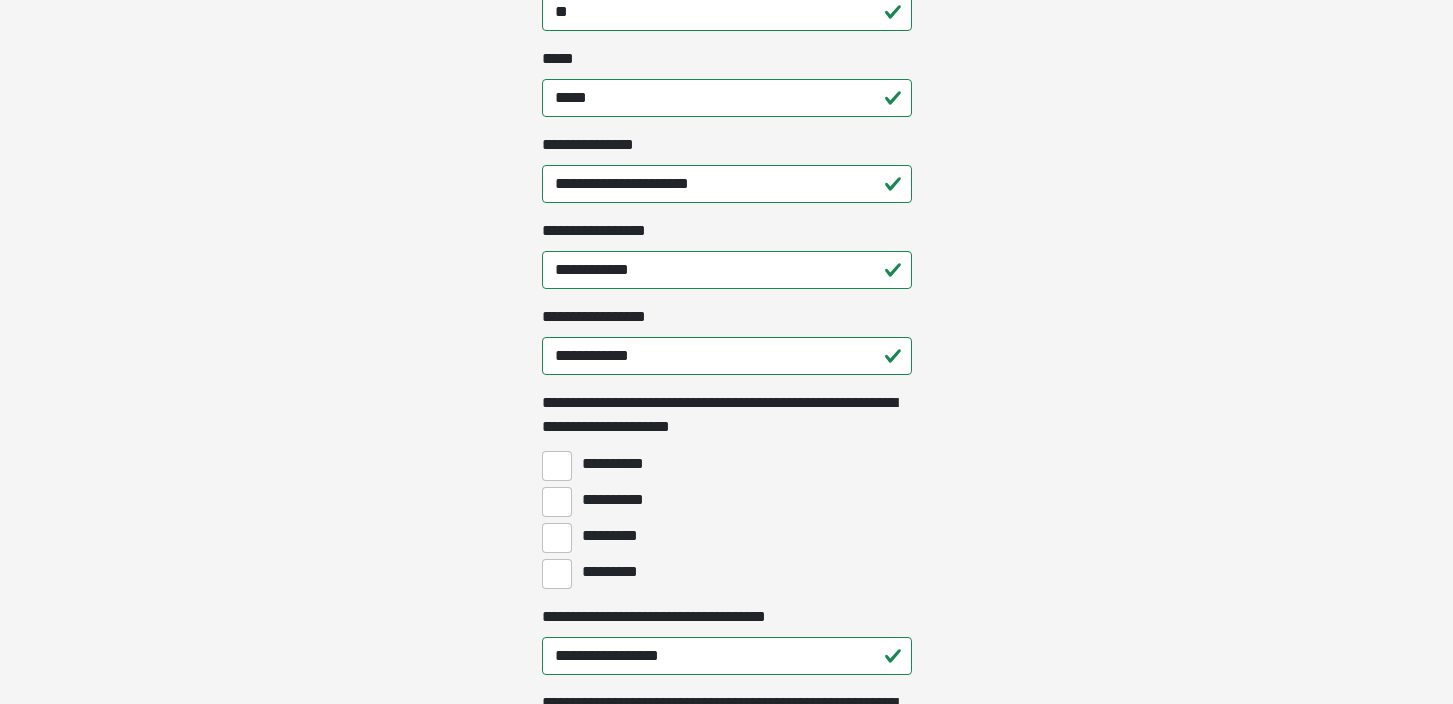scroll, scrollTop: 1362, scrollLeft: 0, axis: vertical 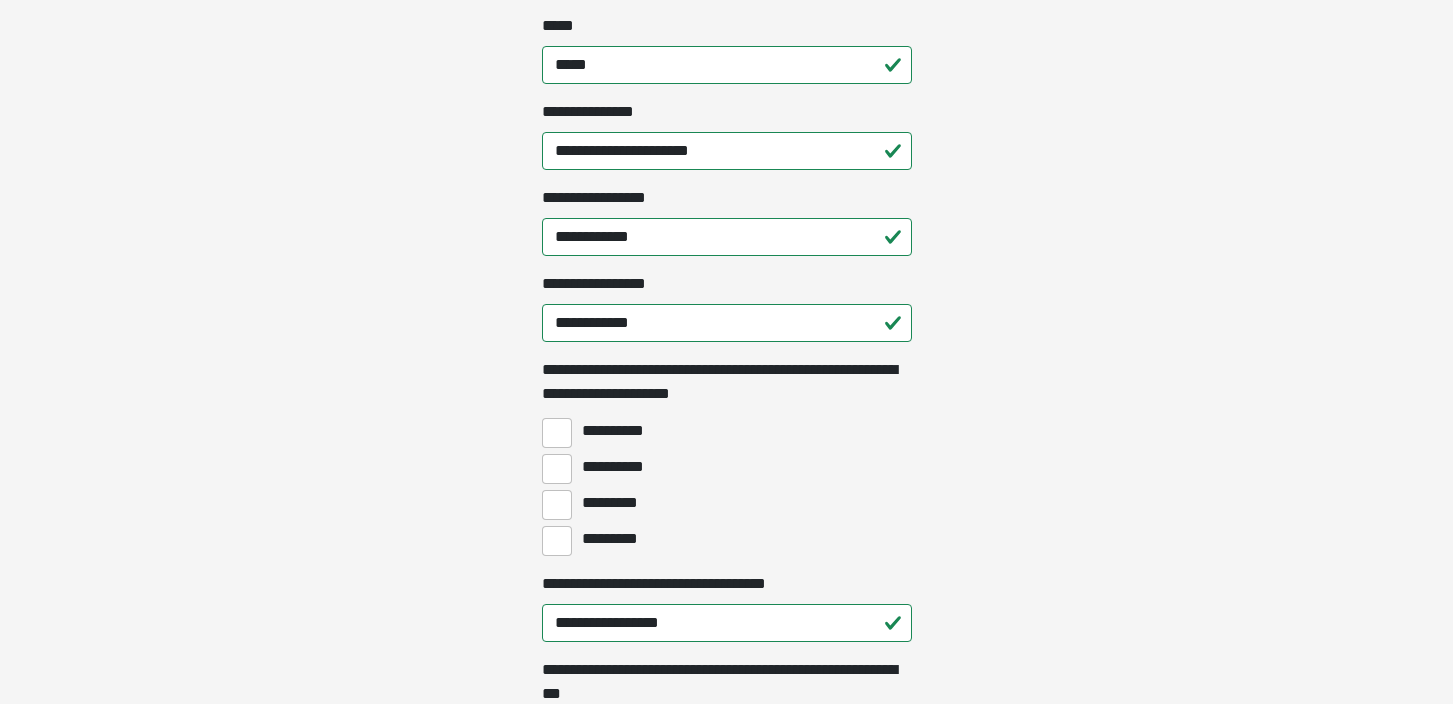 click on "**********" at bounding box center [557, 469] 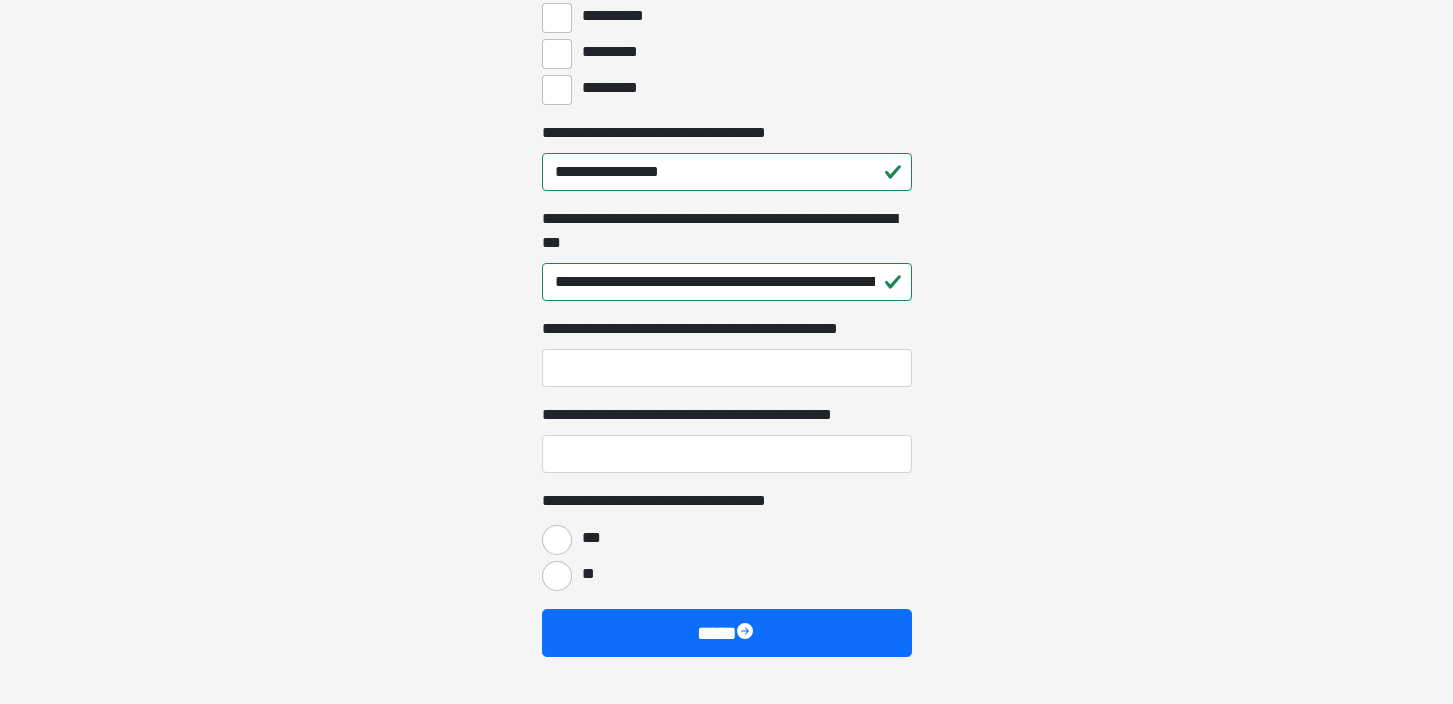 scroll, scrollTop: 1856, scrollLeft: 0, axis: vertical 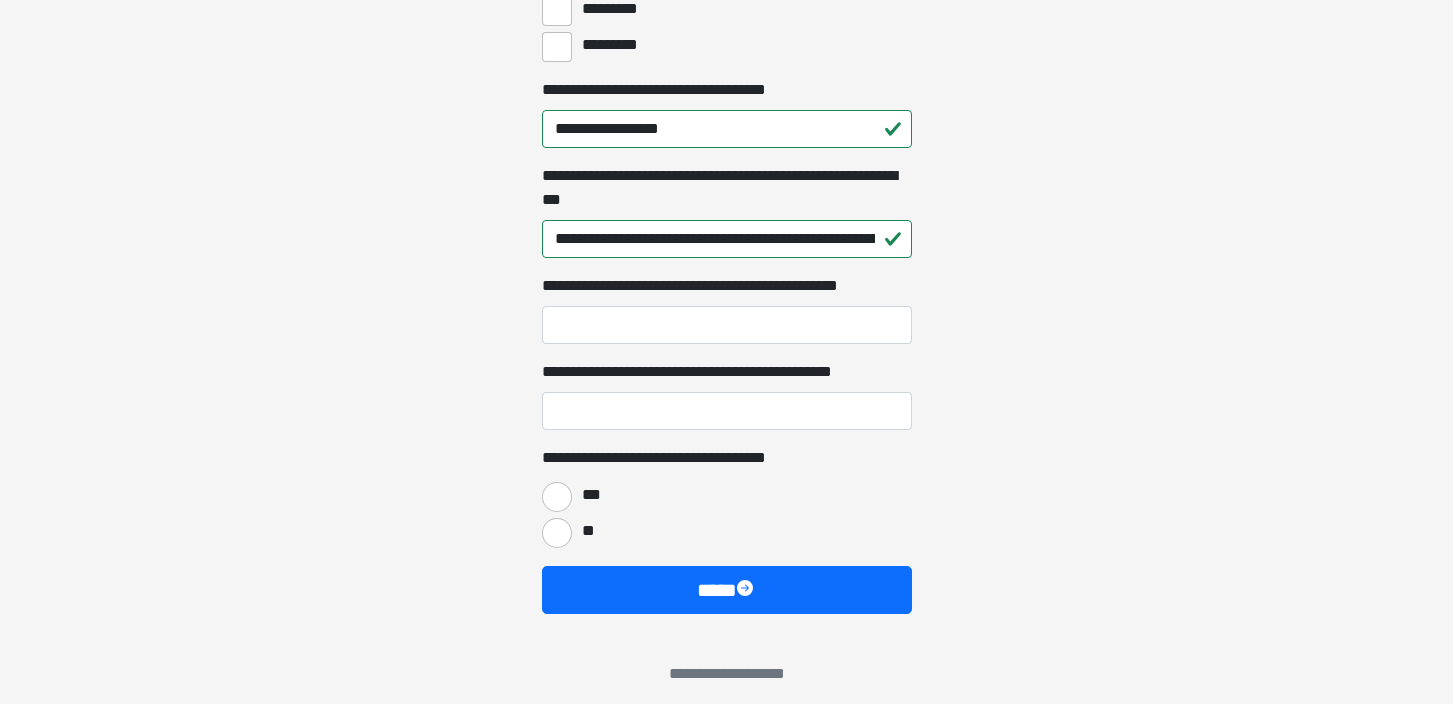 click on "***" at bounding box center [557, 497] 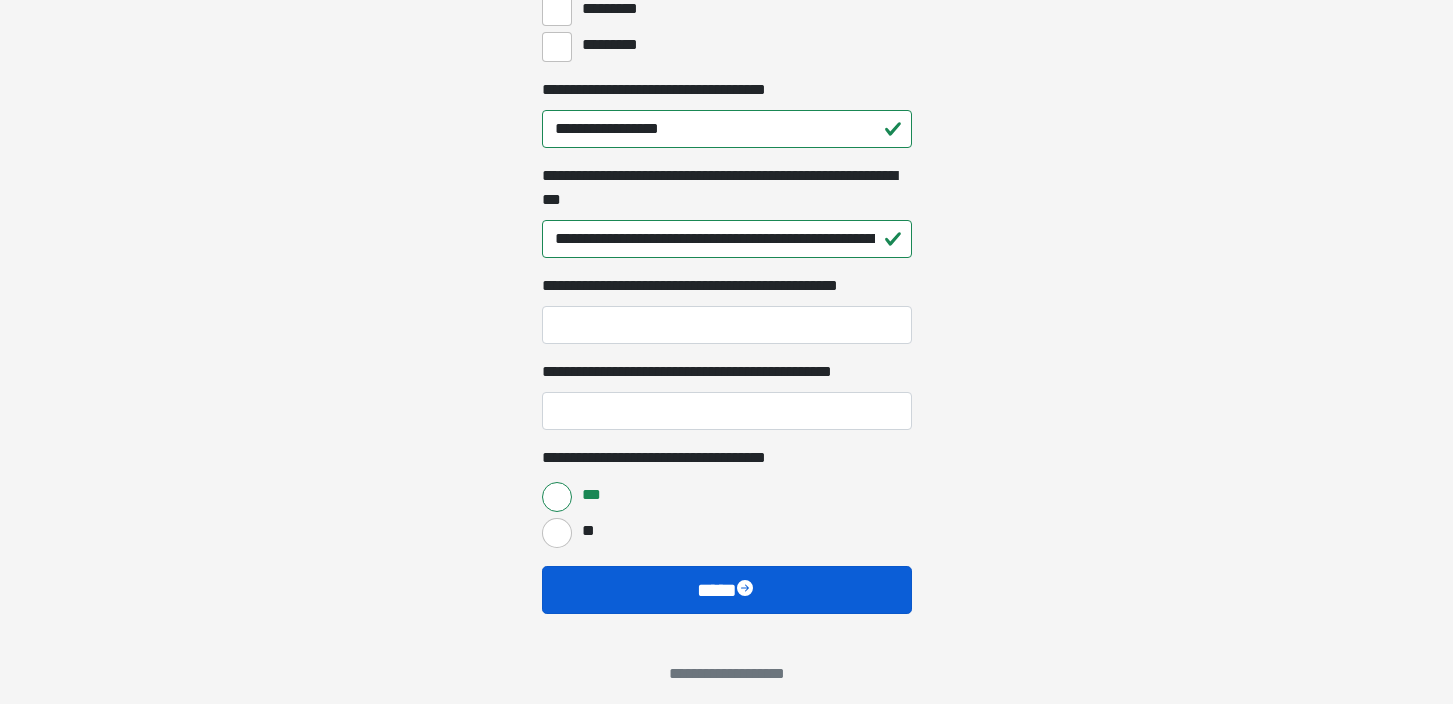 click on "****" at bounding box center (727, 590) 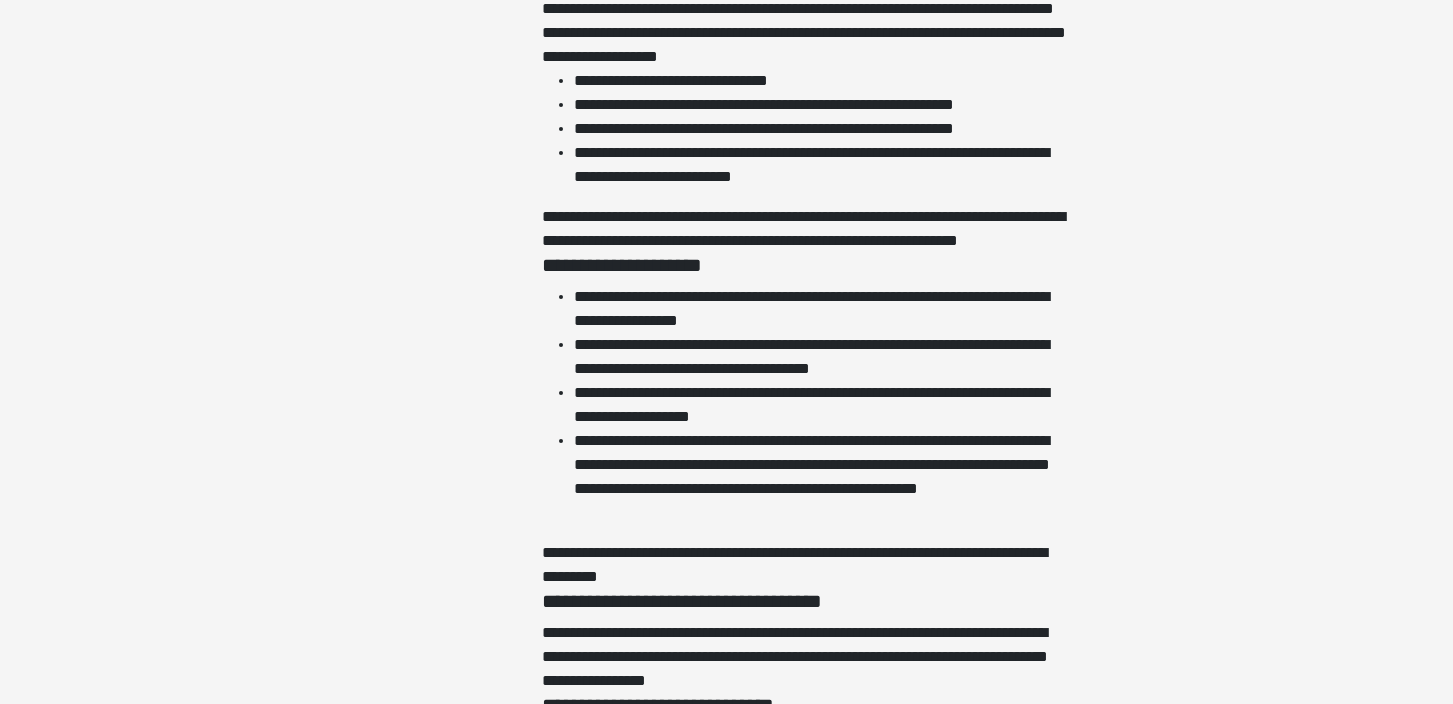 scroll, scrollTop: 4611, scrollLeft: 0, axis: vertical 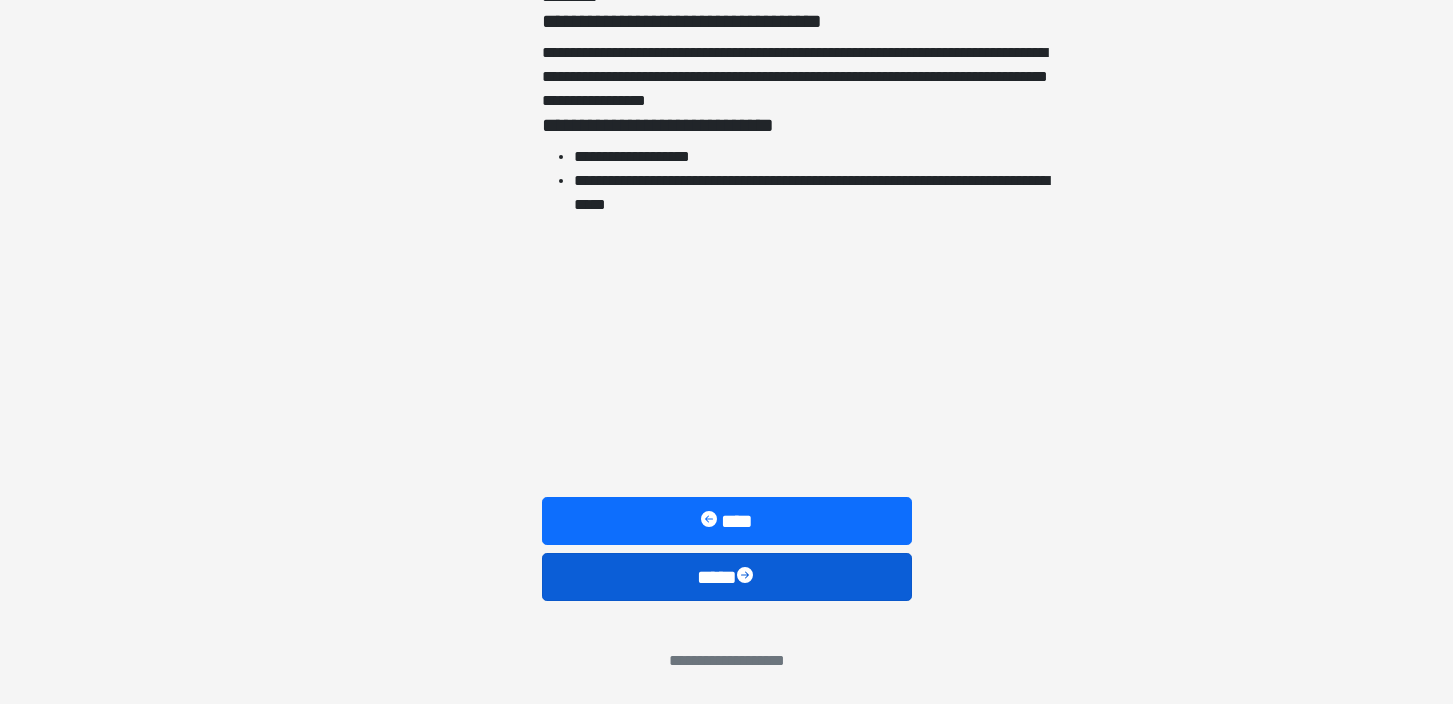 click on "****" at bounding box center [727, 577] 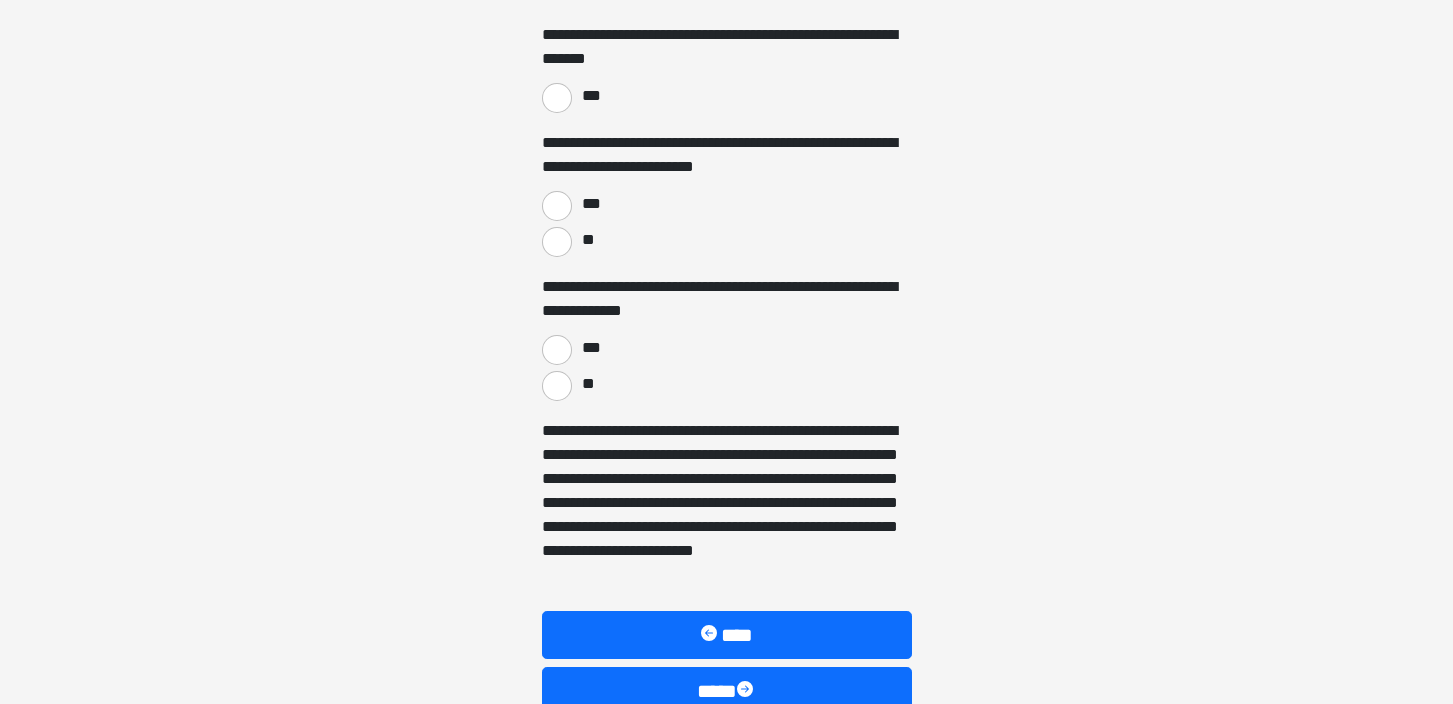 scroll, scrollTop: 1144, scrollLeft: 0, axis: vertical 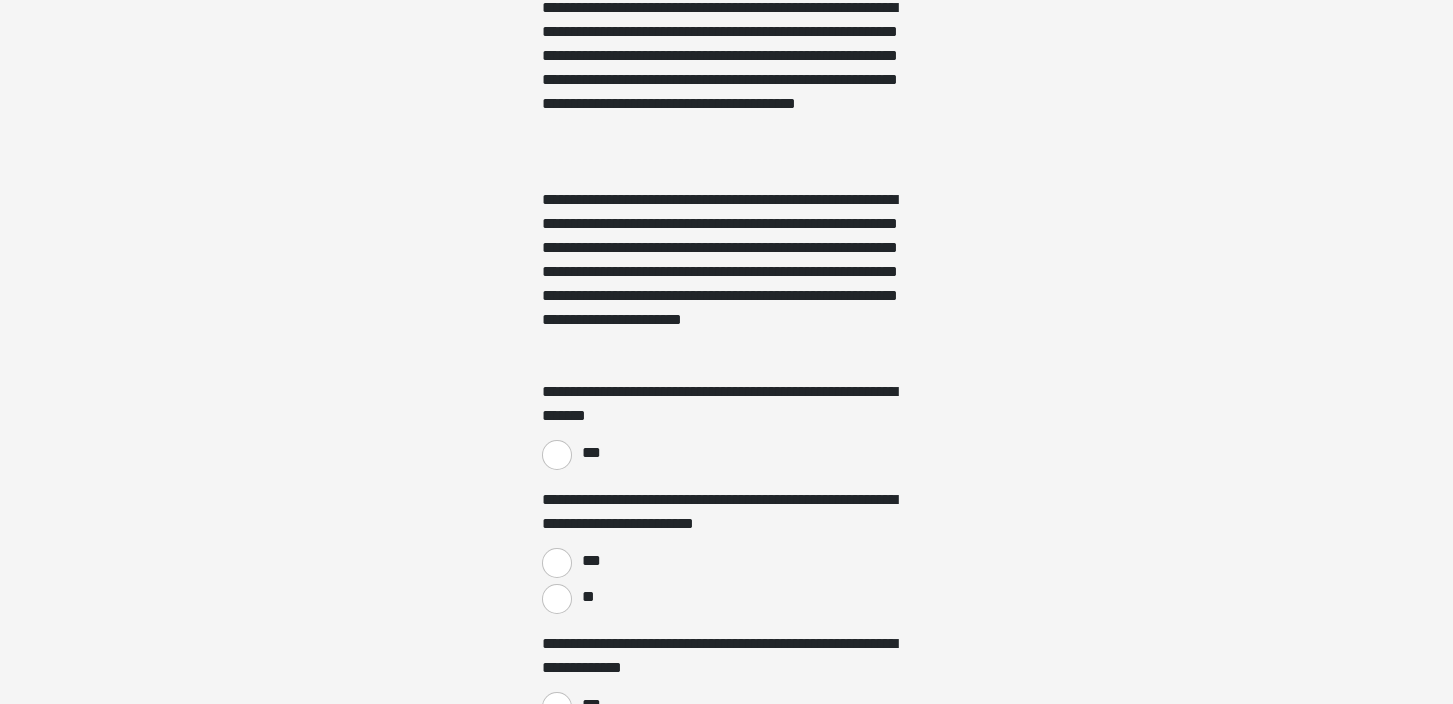 click on "***" at bounding box center [557, 455] 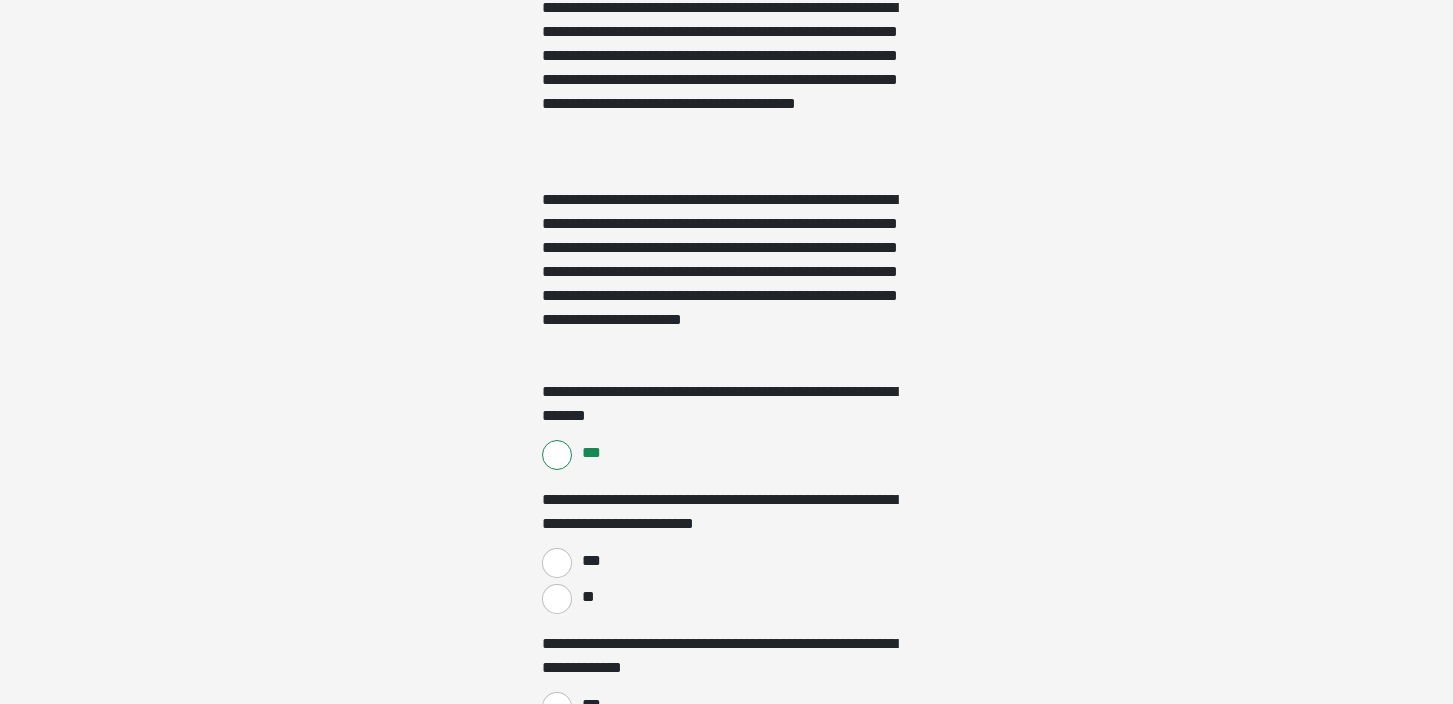 click on "***" at bounding box center (557, 563) 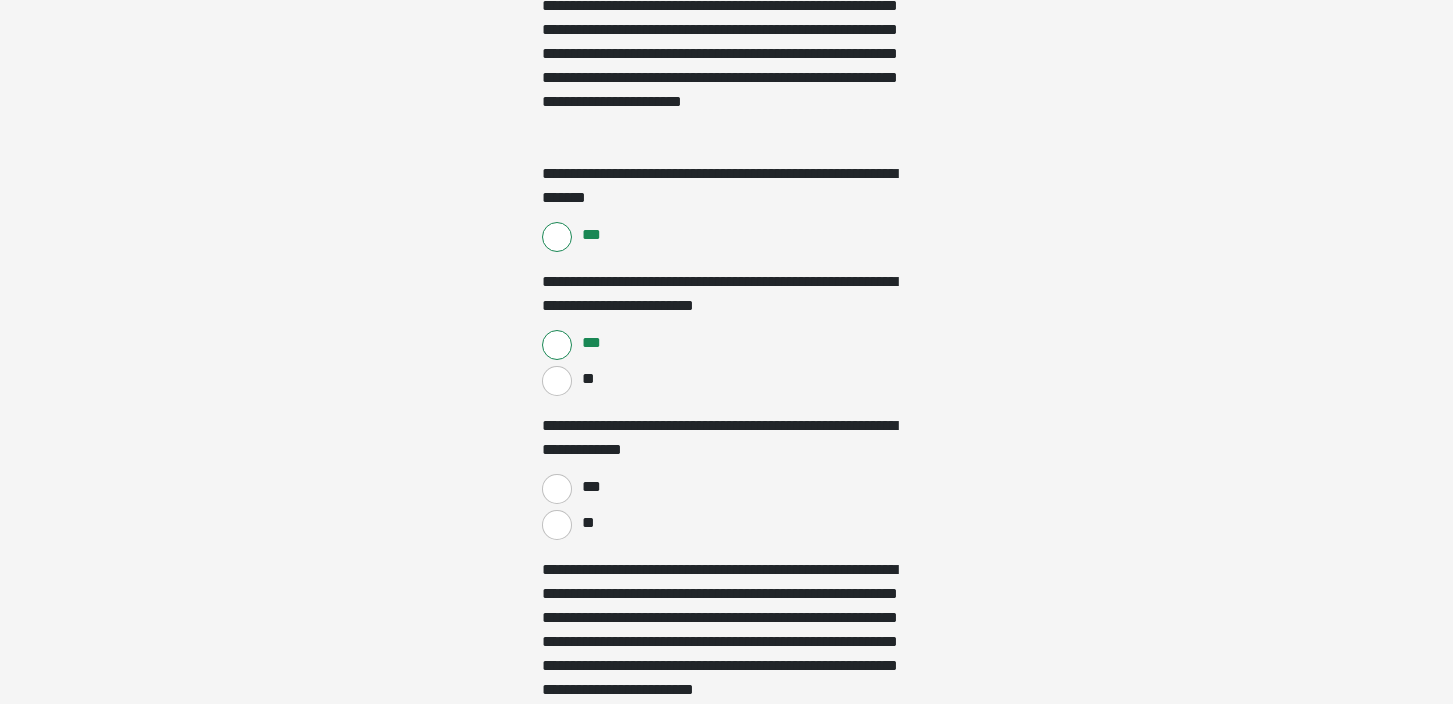 scroll, scrollTop: 1383, scrollLeft: 0, axis: vertical 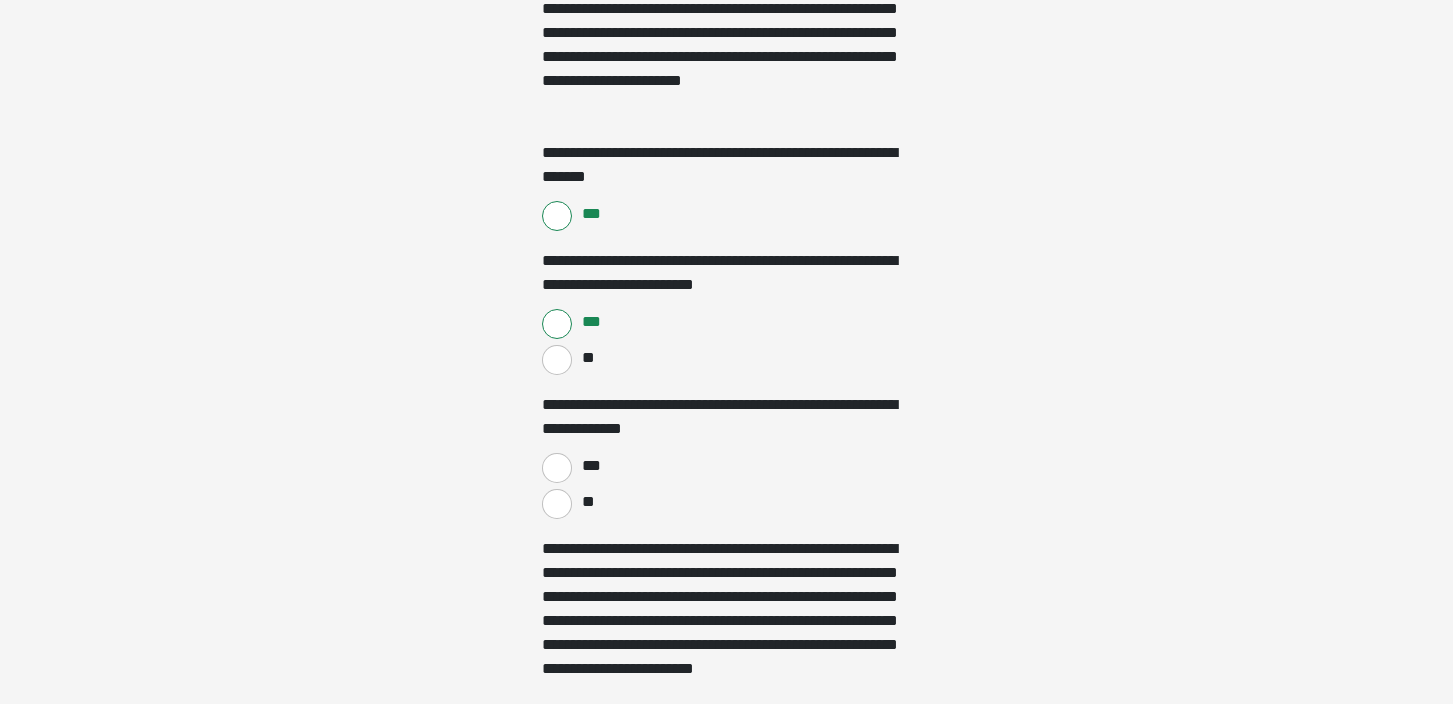 click on "**" at bounding box center (557, 504) 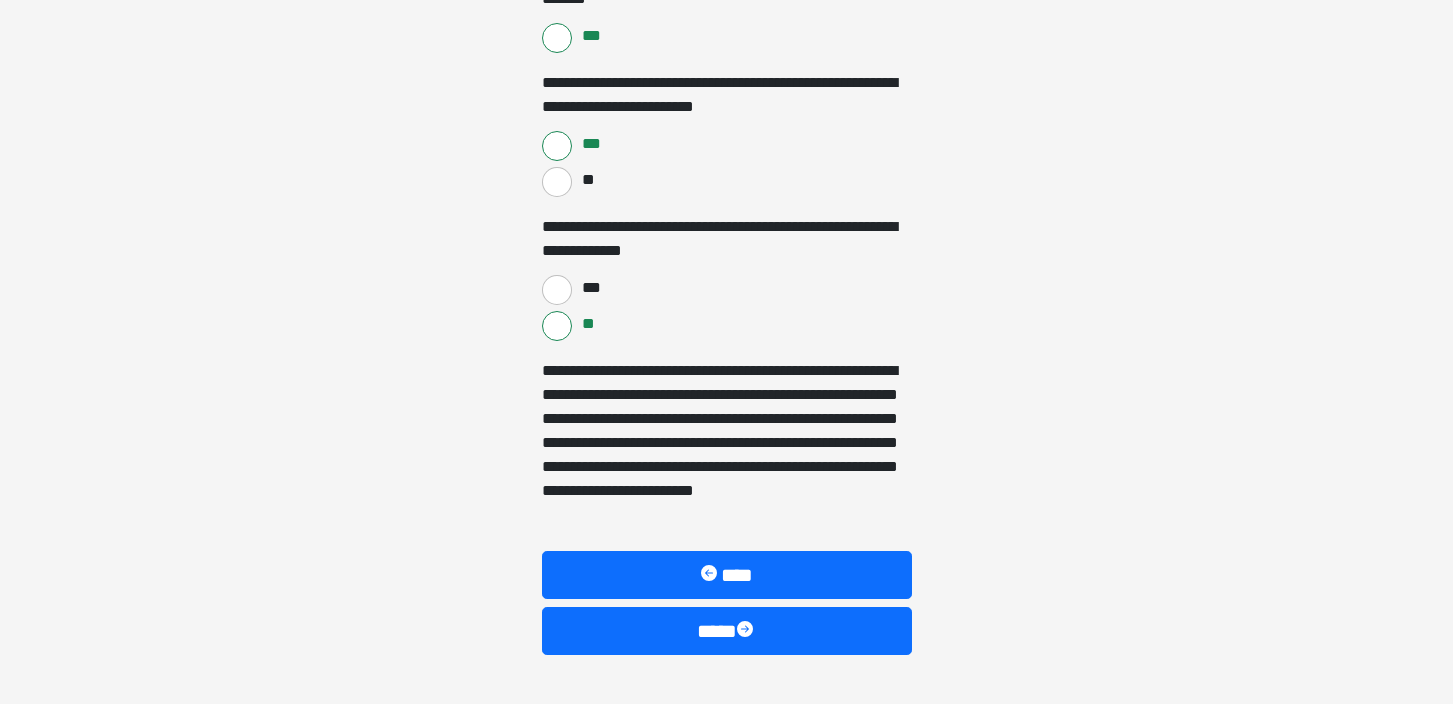 scroll, scrollTop: 1615, scrollLeft: 0, axis: vertical 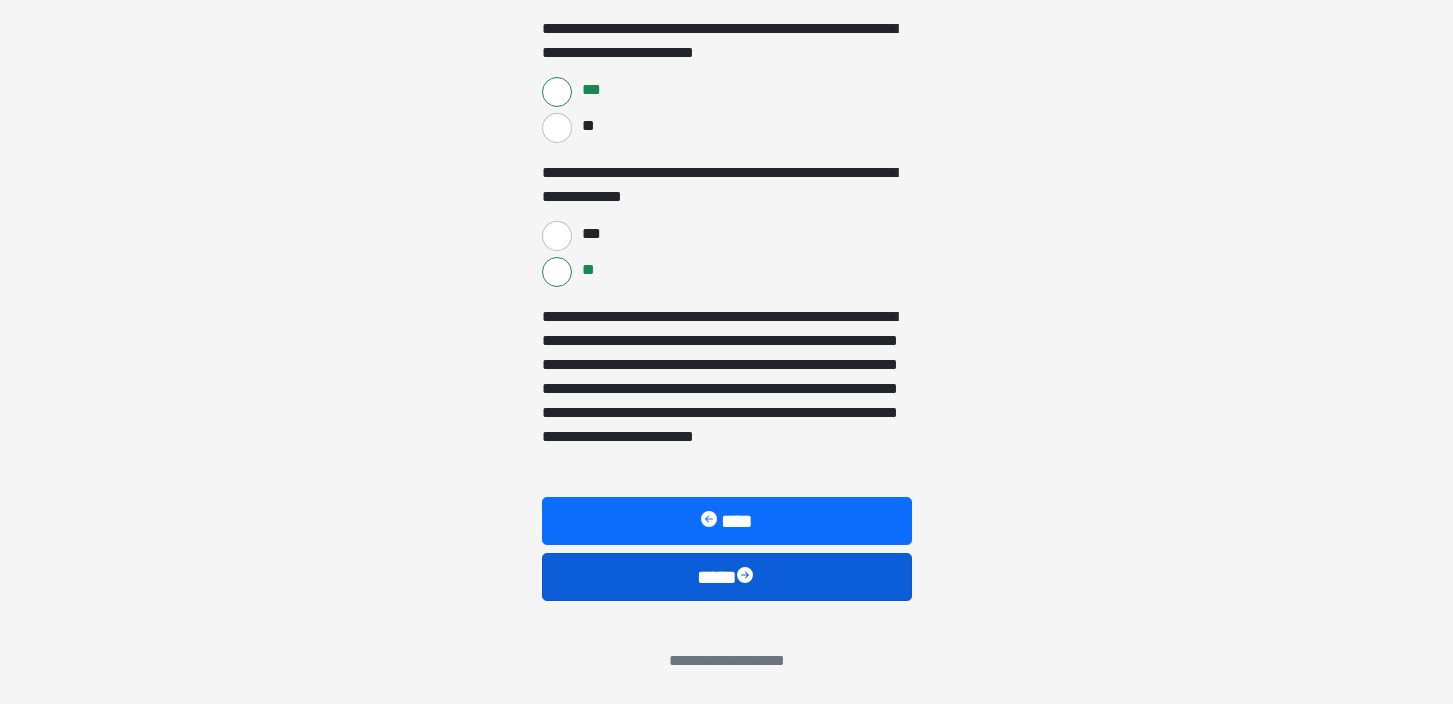 click on "****" at bounding box center (727, 577) 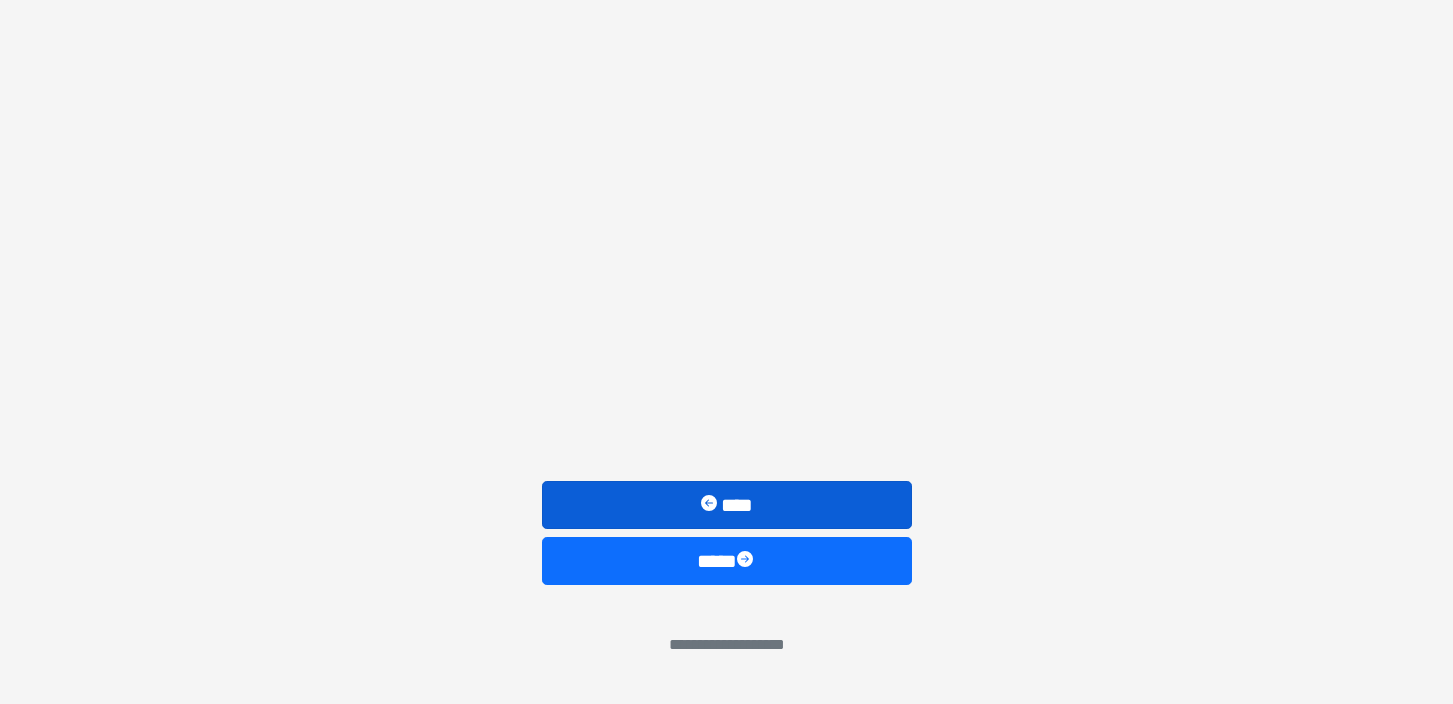 scroll, scrollTop: 869, scrollLeft: 0, axis: vertical 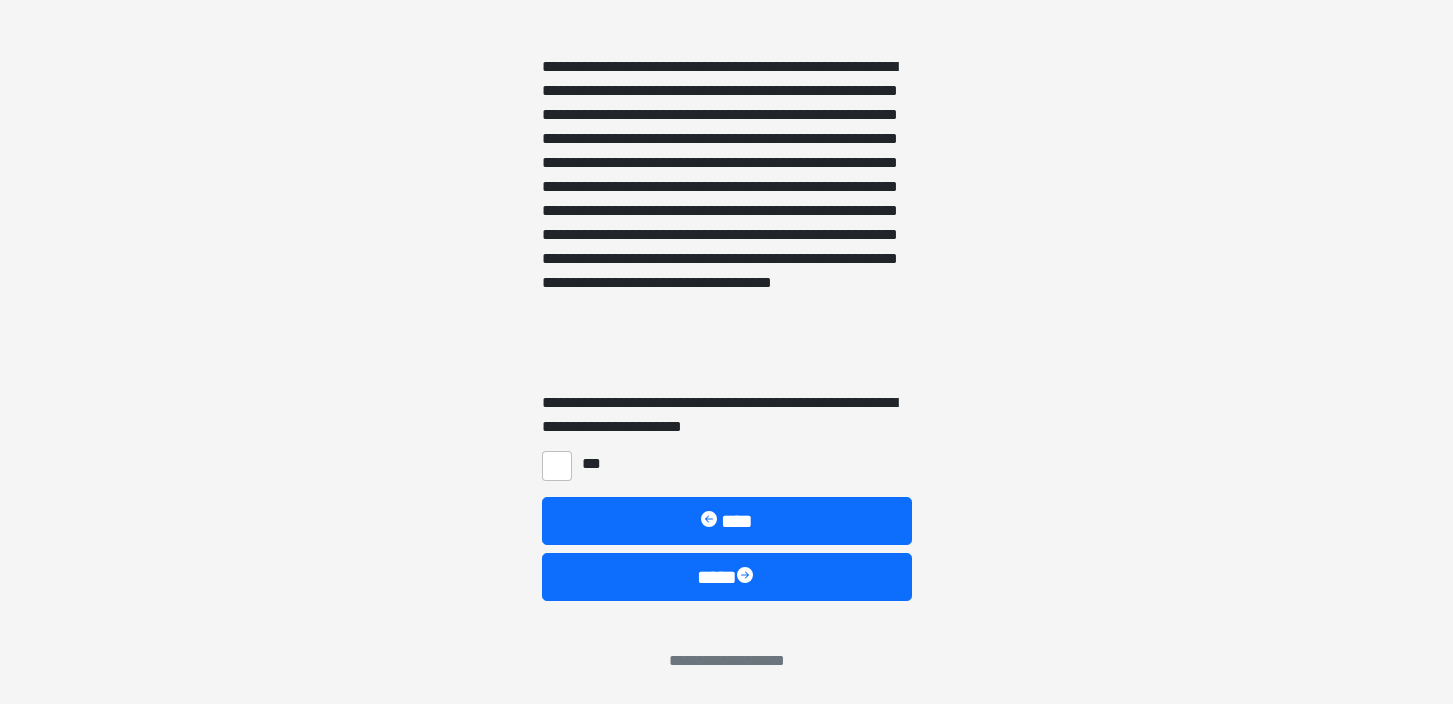 click on "***" at bounding box center [557, 466] 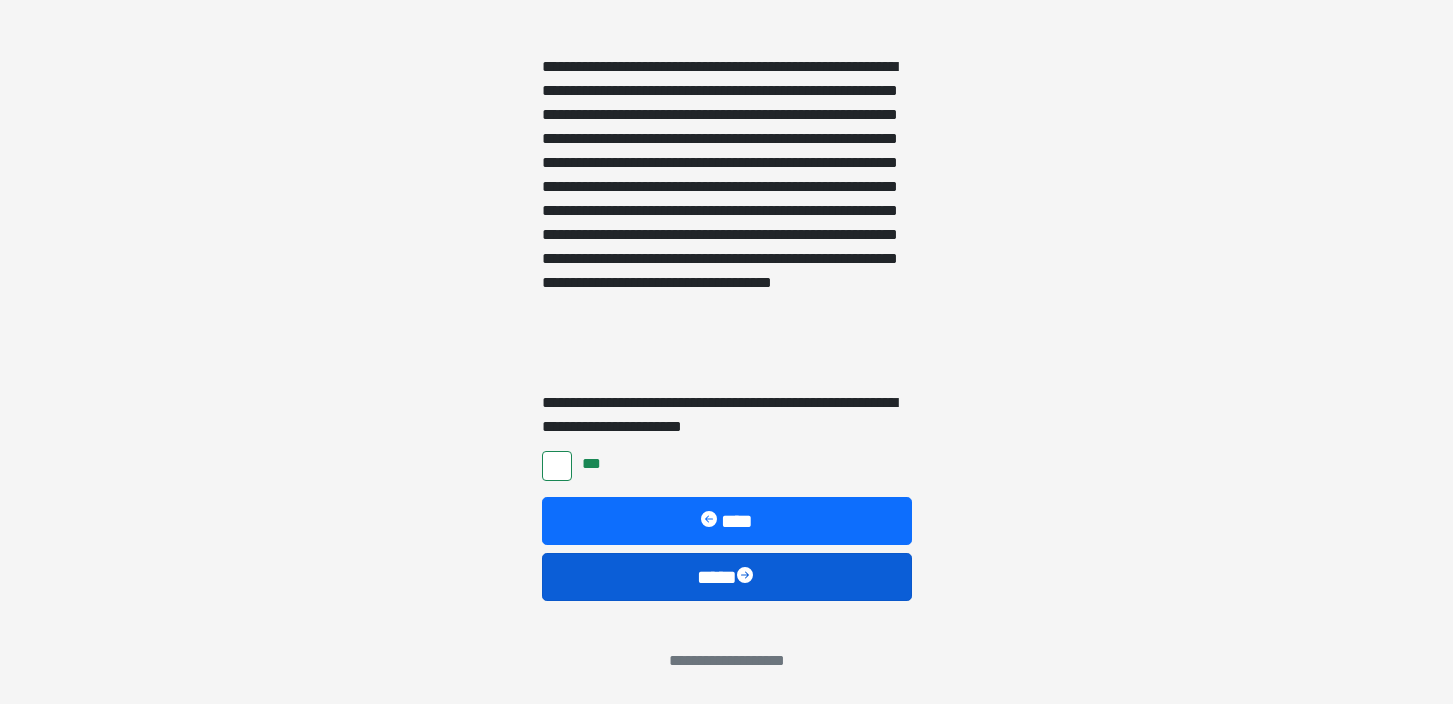 click on "****" at bounding box center (727, 577) 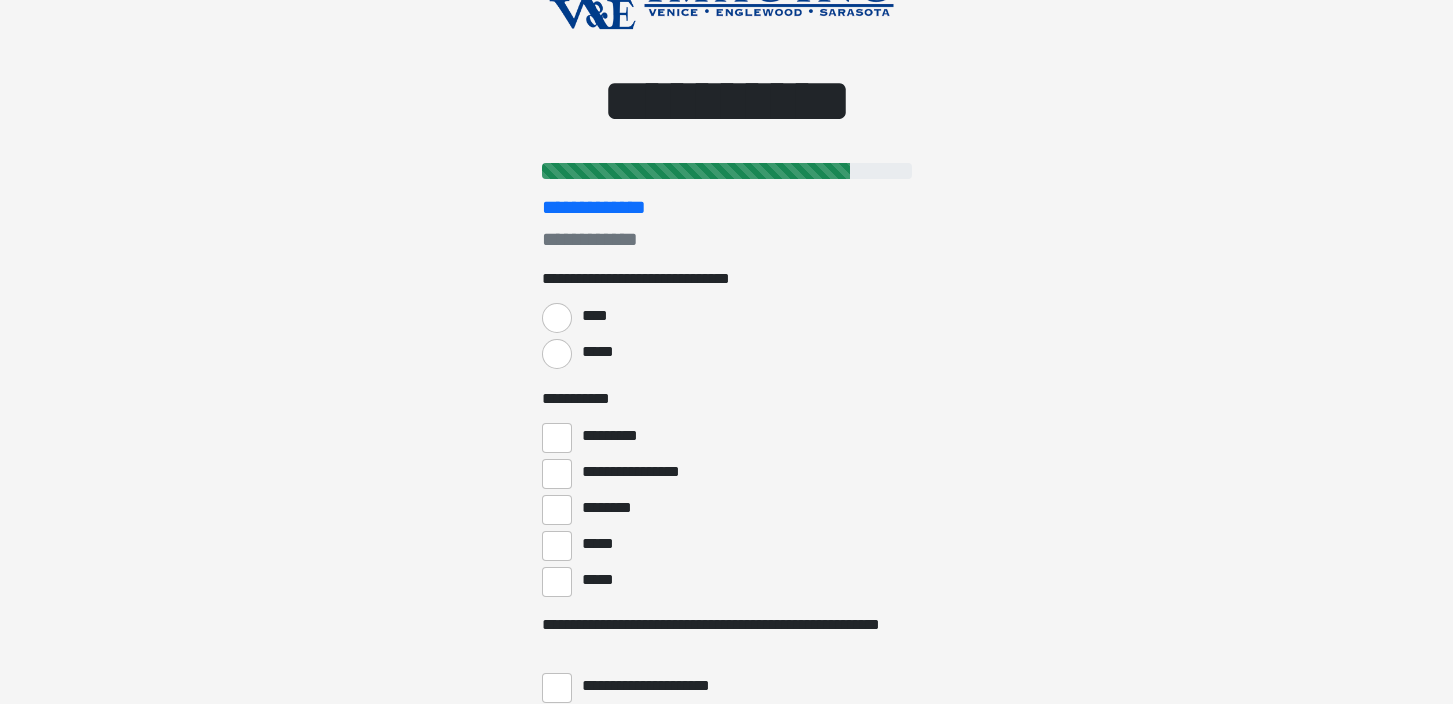 scroll, scrollTop: 0, scrollLeft: 0, axis: both 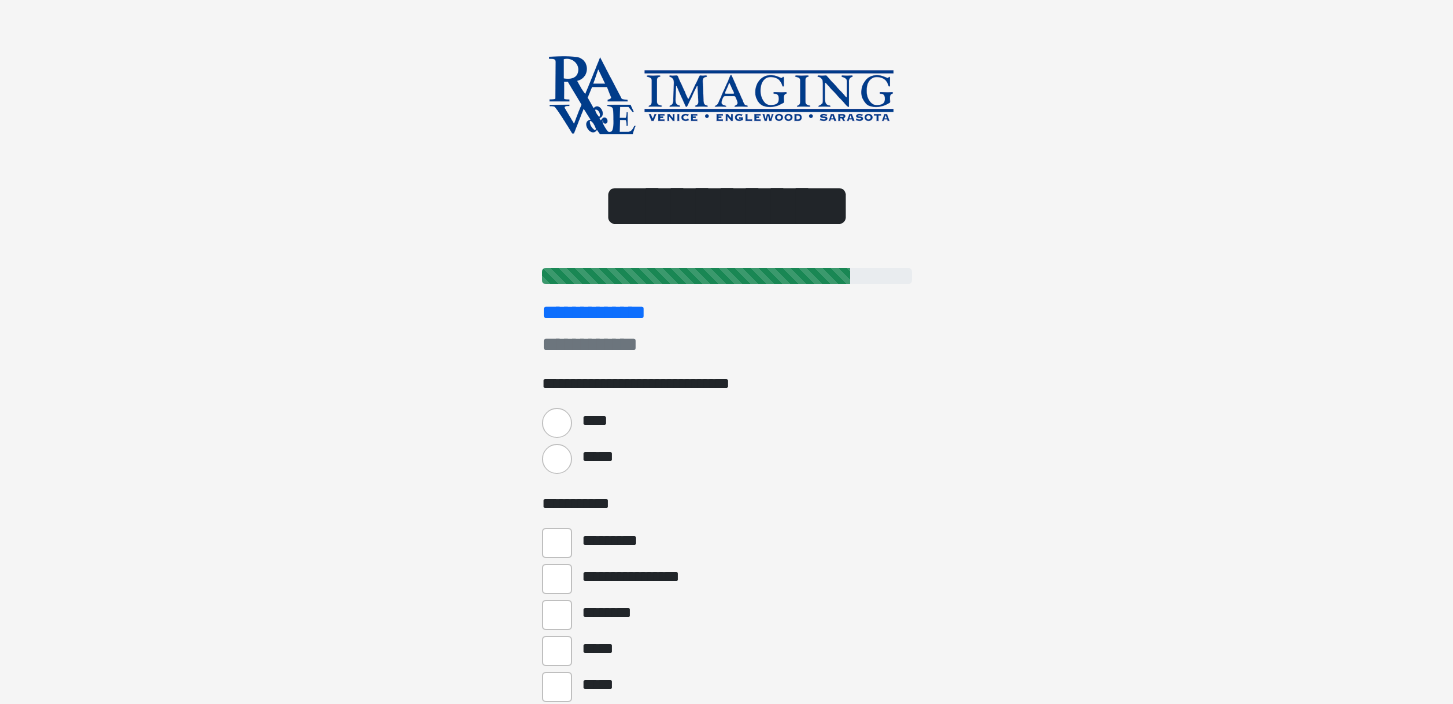 click on "*****" at bounding box center (557, 459) 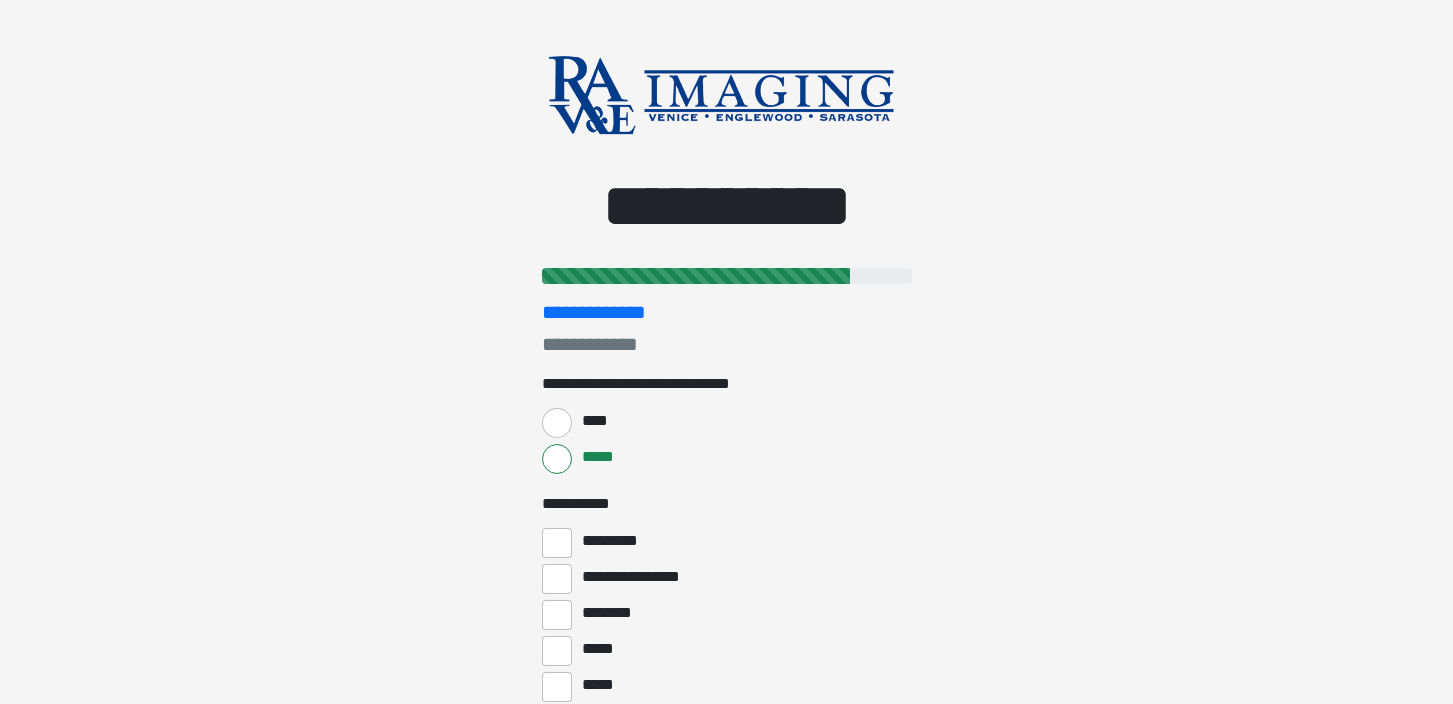 click on "*********" at bounding box center [557, 543] 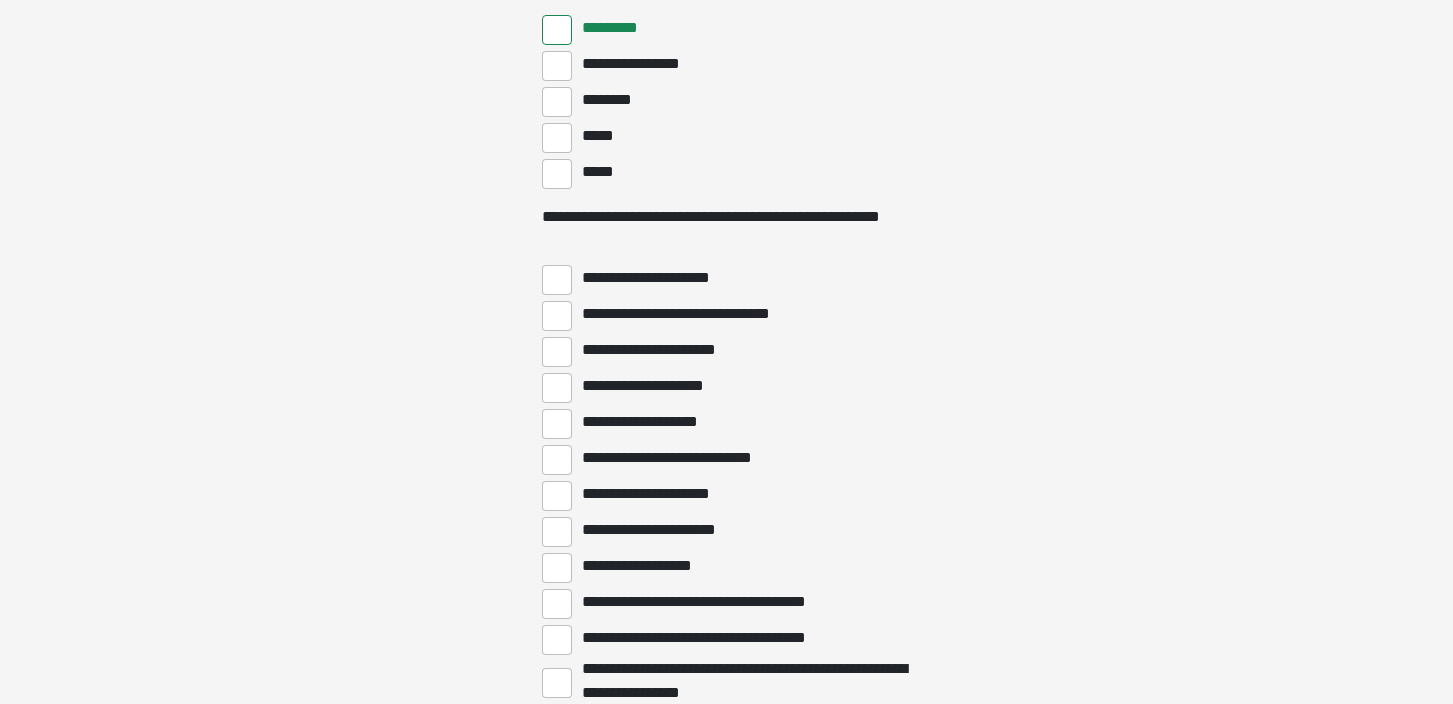 scroll, scrollTop: 528, scrollLeft: 0, axis: vertical 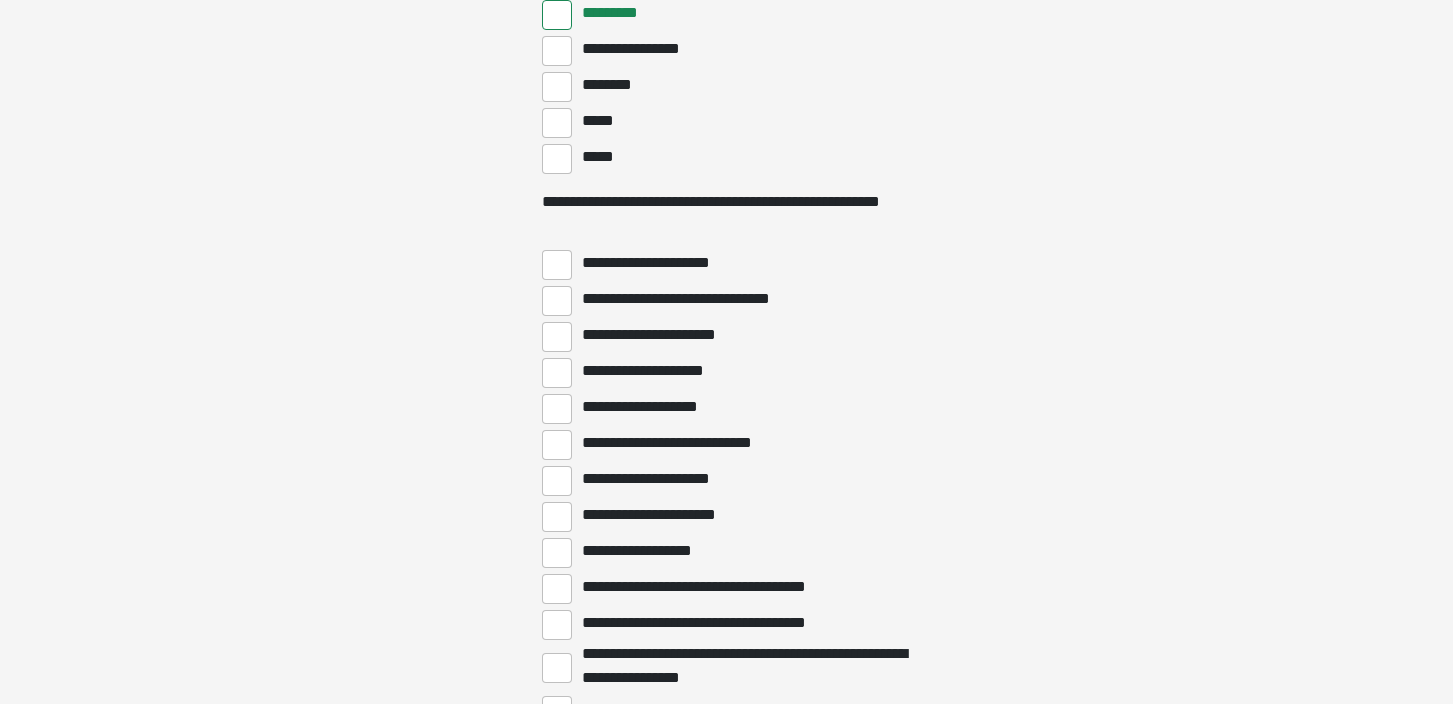 click on "**********" at bounding box center (557, 481) 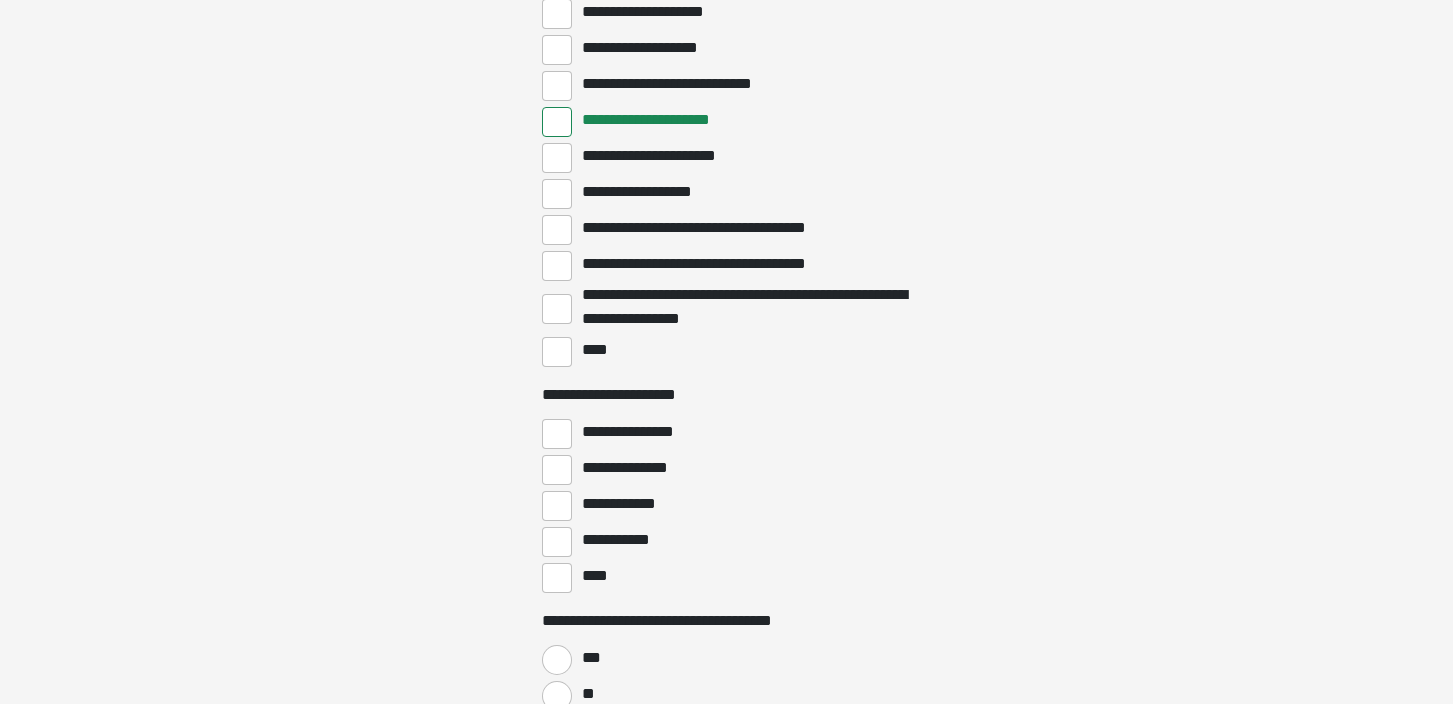 scroll, scrollTop: 908, scrollLeft: 0, axis: vertical 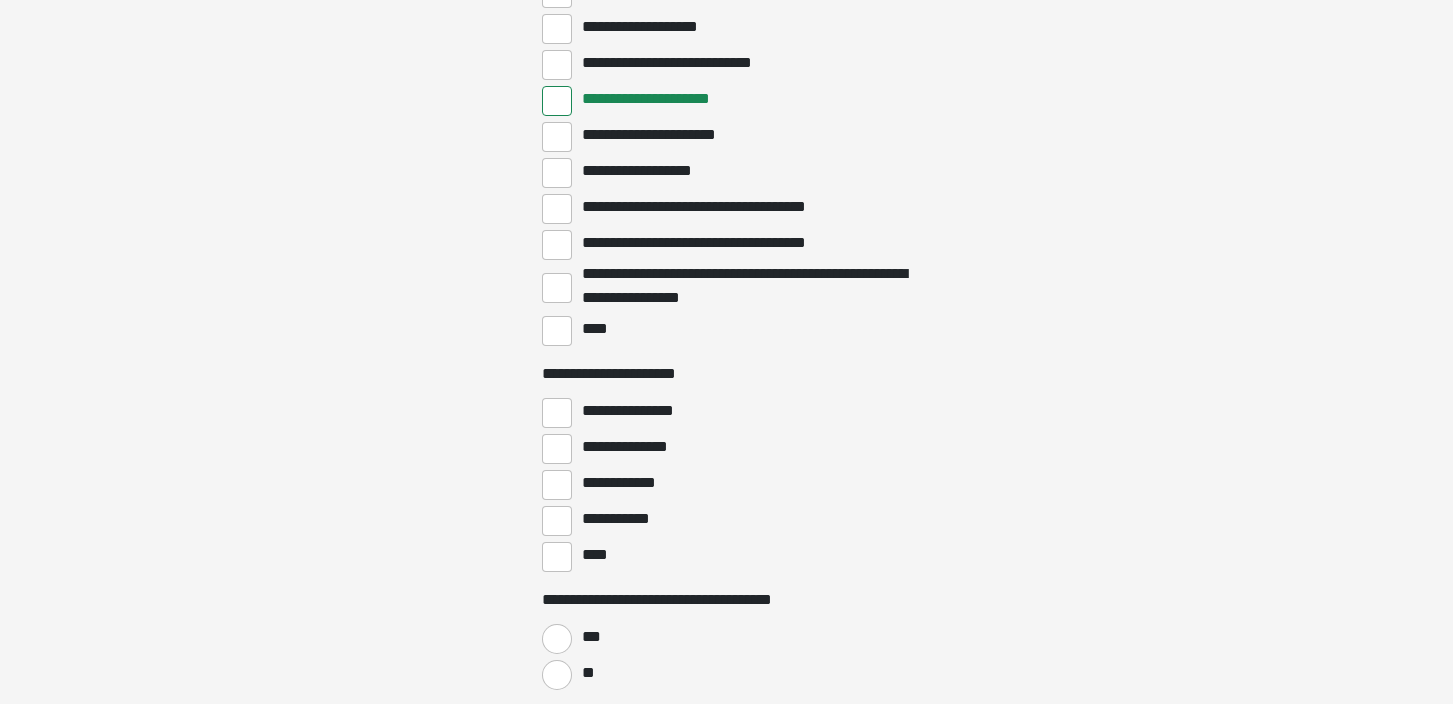 click on "****" at bounding box center [557, 557] 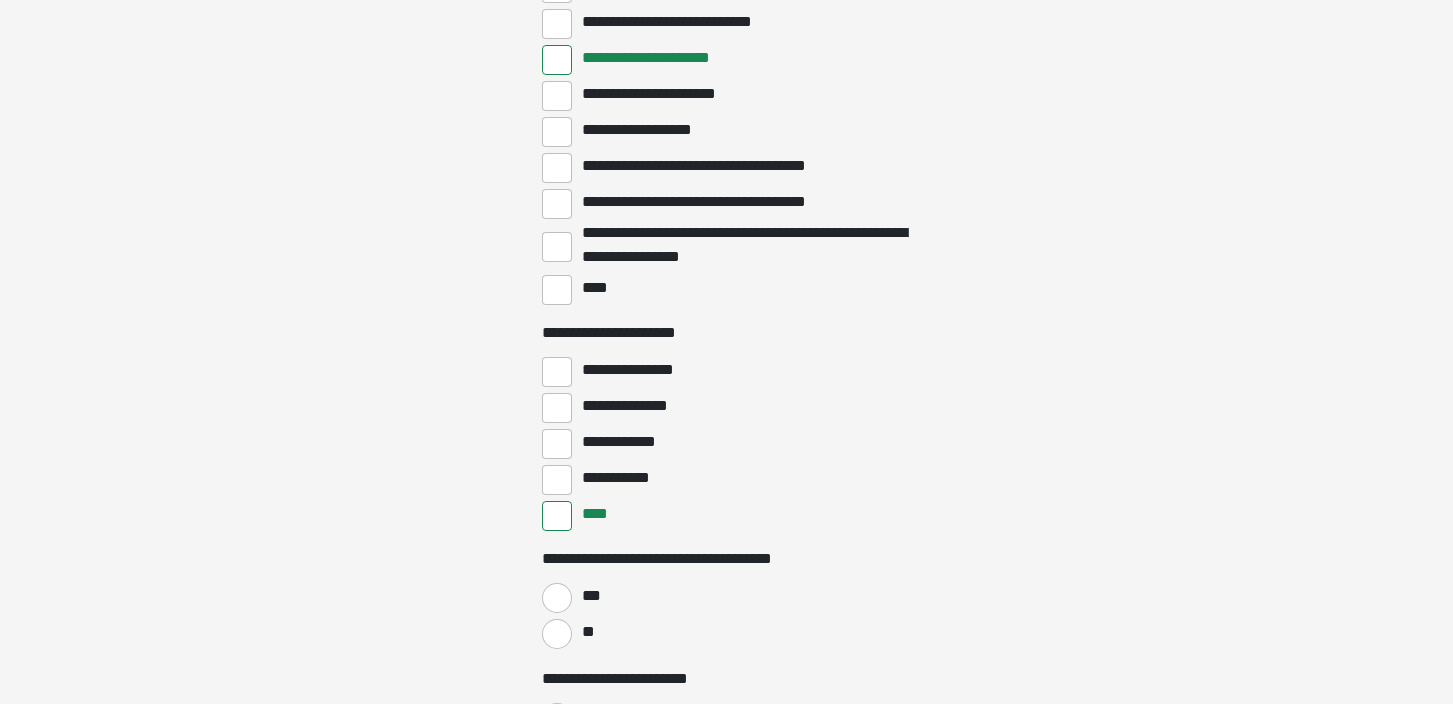 scroll, scrollTop: 968, scrollLeft: 0, axis: vertical 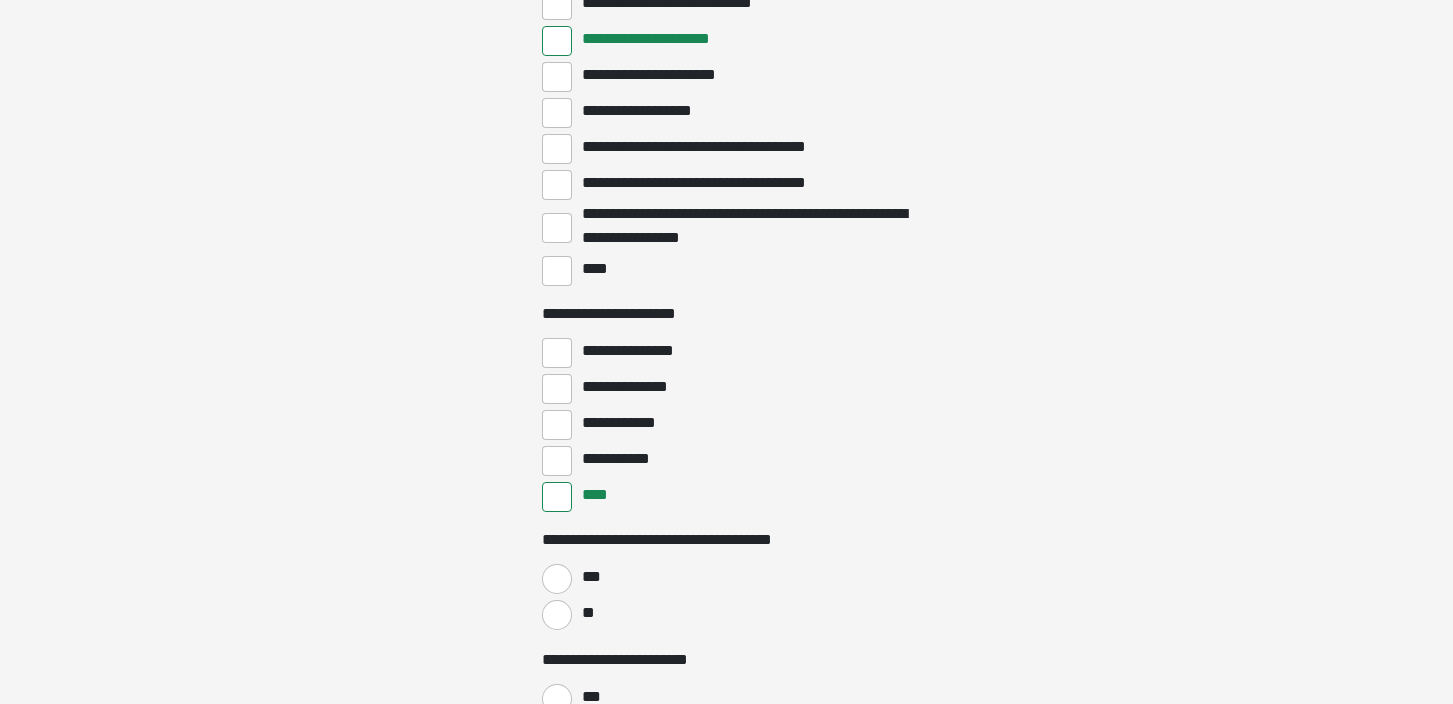 click on "**" at bounding box center [557, 615] 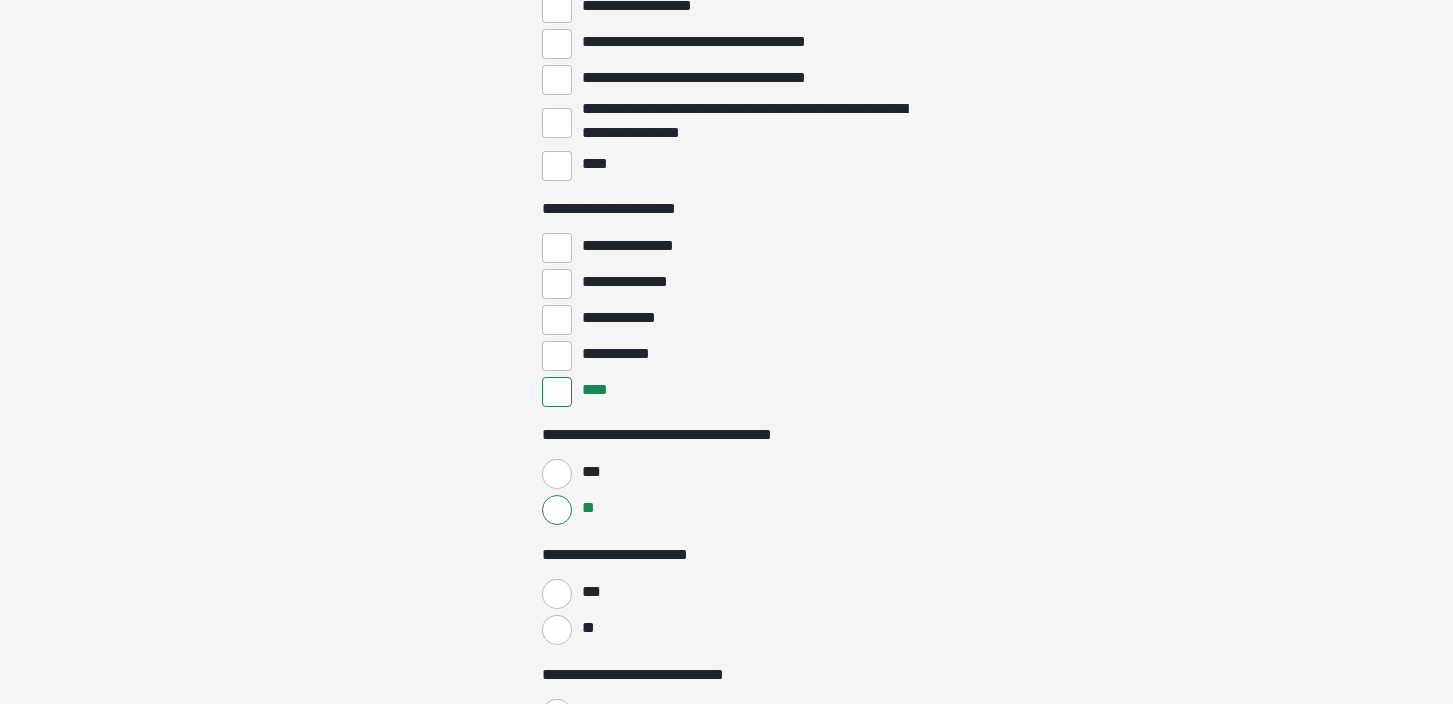 scroll, scrollTop: 1085, scrollLeft: 0, axis: vertical 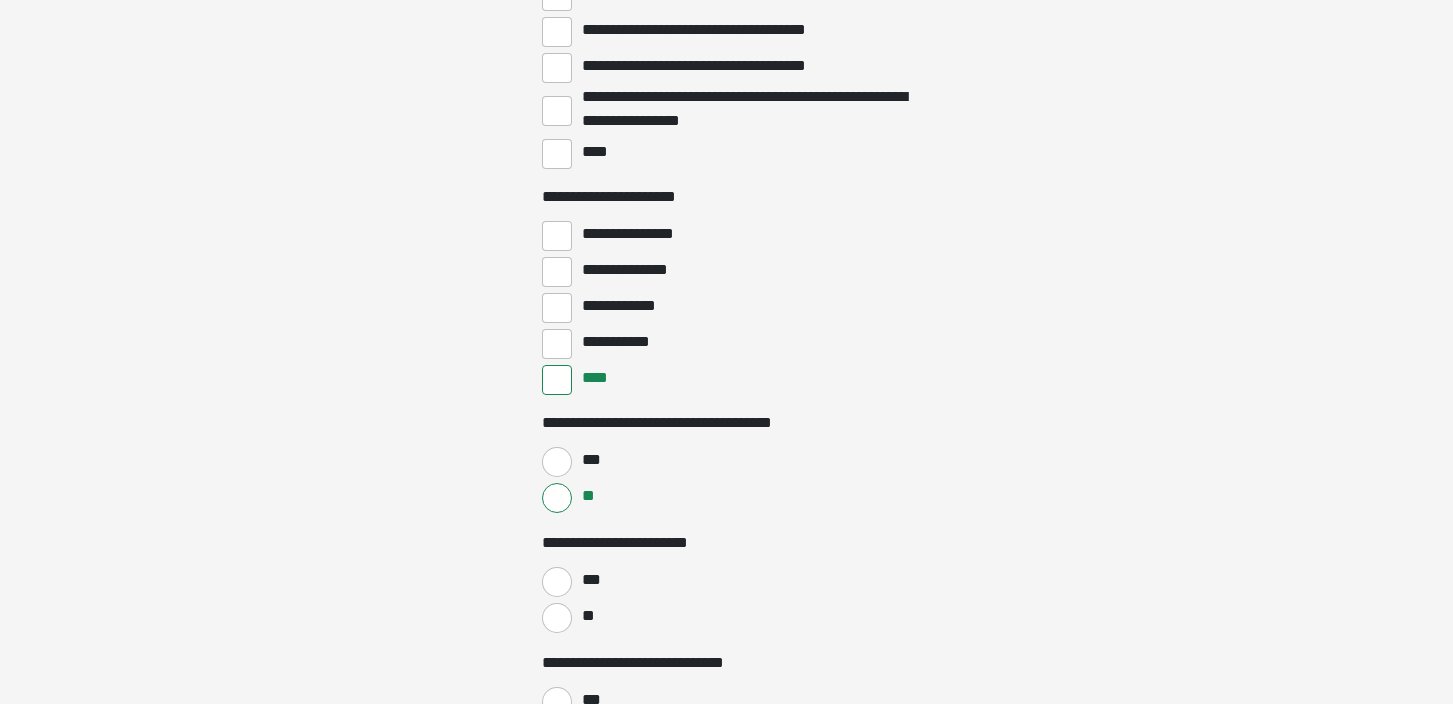 click on "**" at bounding box center (557, 618) 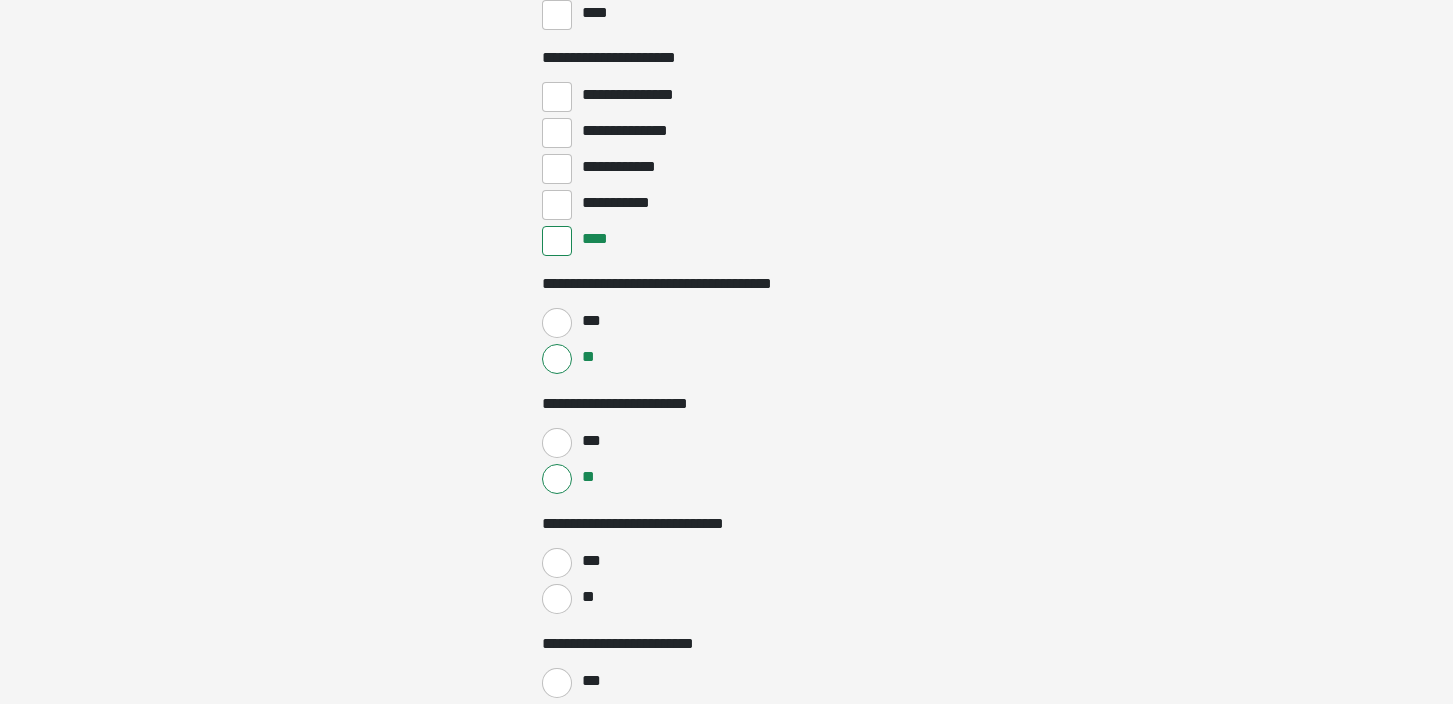 scroll, scrollTop: 1273, scrollLeft: 0, axis: vertical 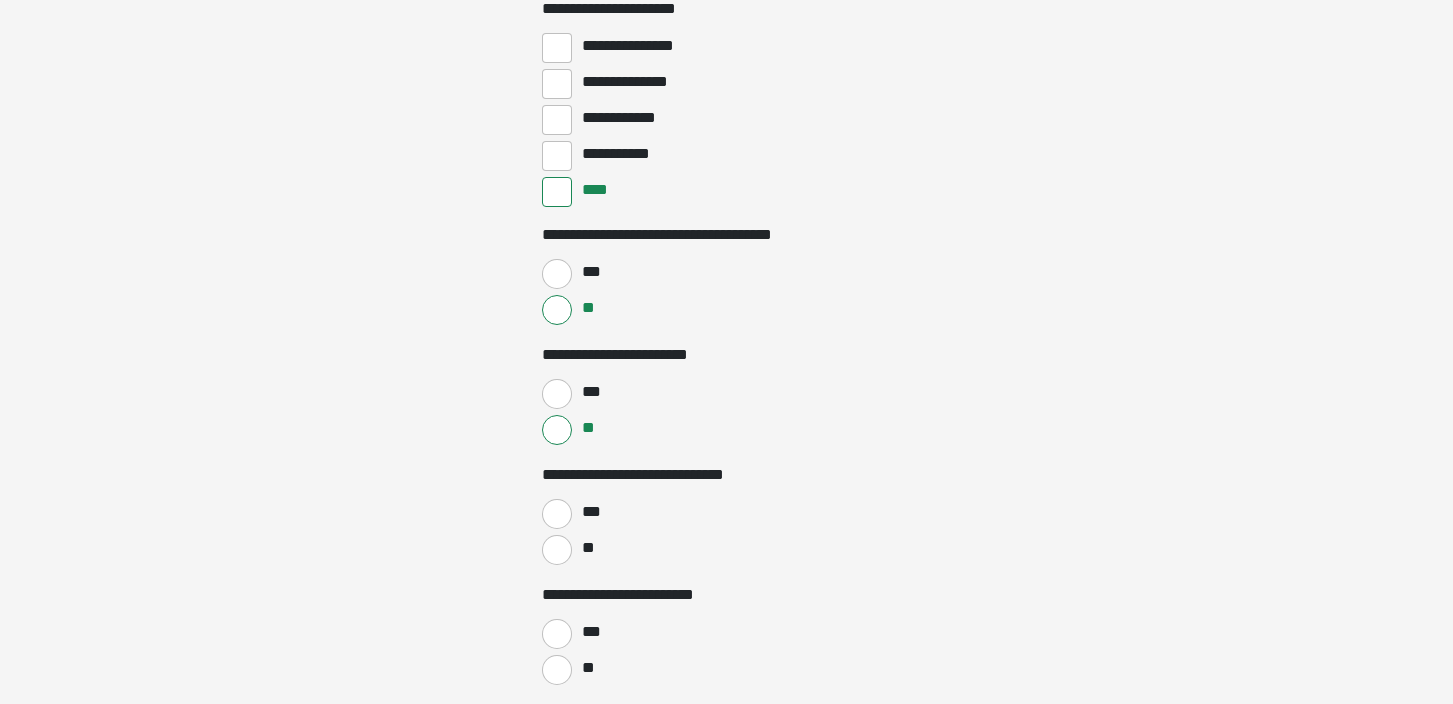 click on "**" at bounding box center (557, 550) 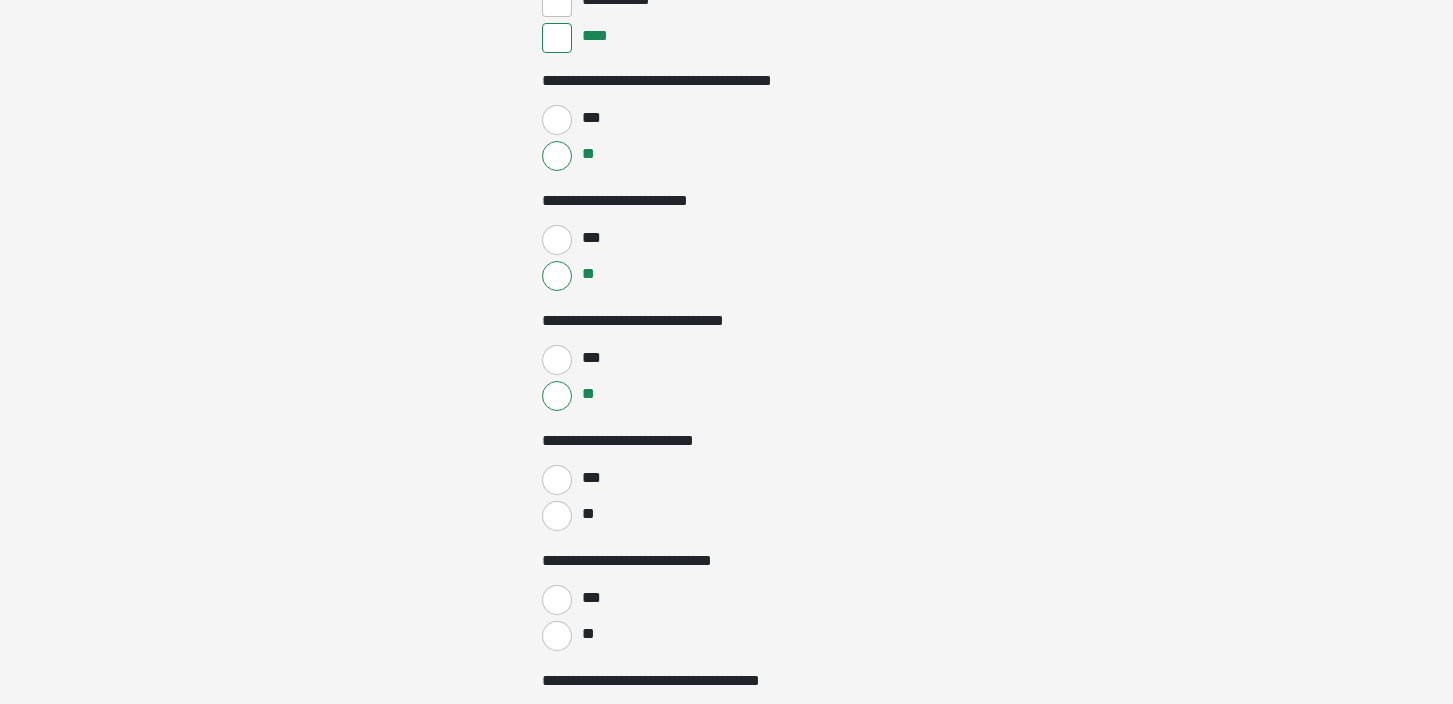 scroll, scrollTop: 1443, scrollLeft: 0, axis: vertical 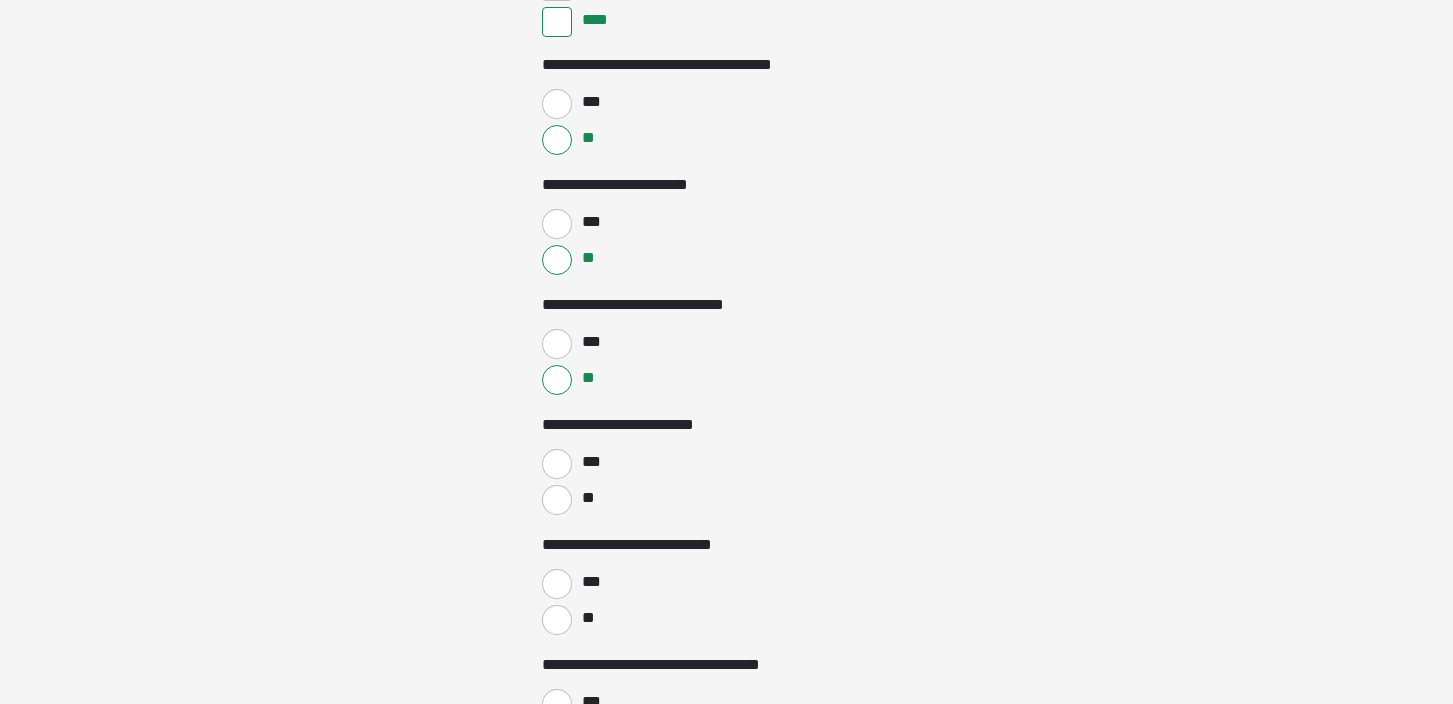 click on "***" at bounding box center [557, 584] 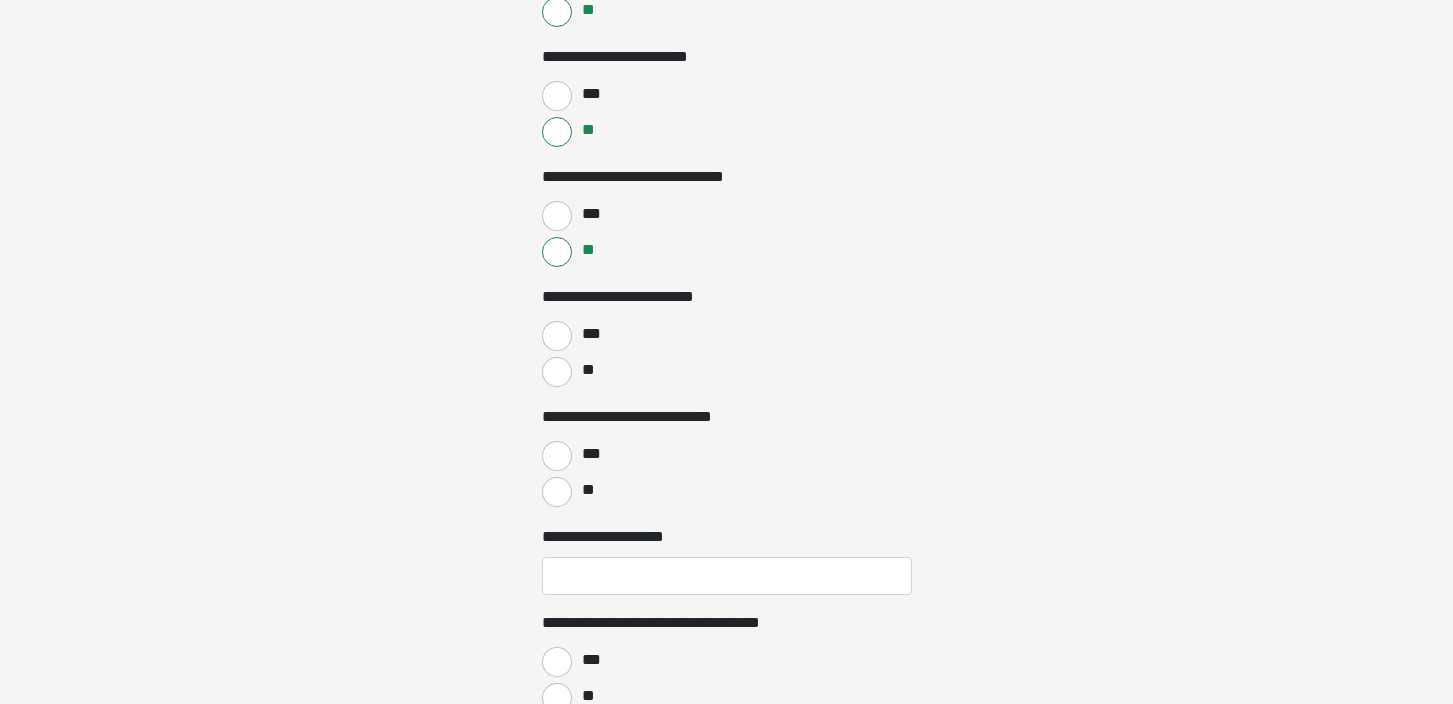 scroll, scrollTop: 1575, scrollLeft: 0, axis: vertical 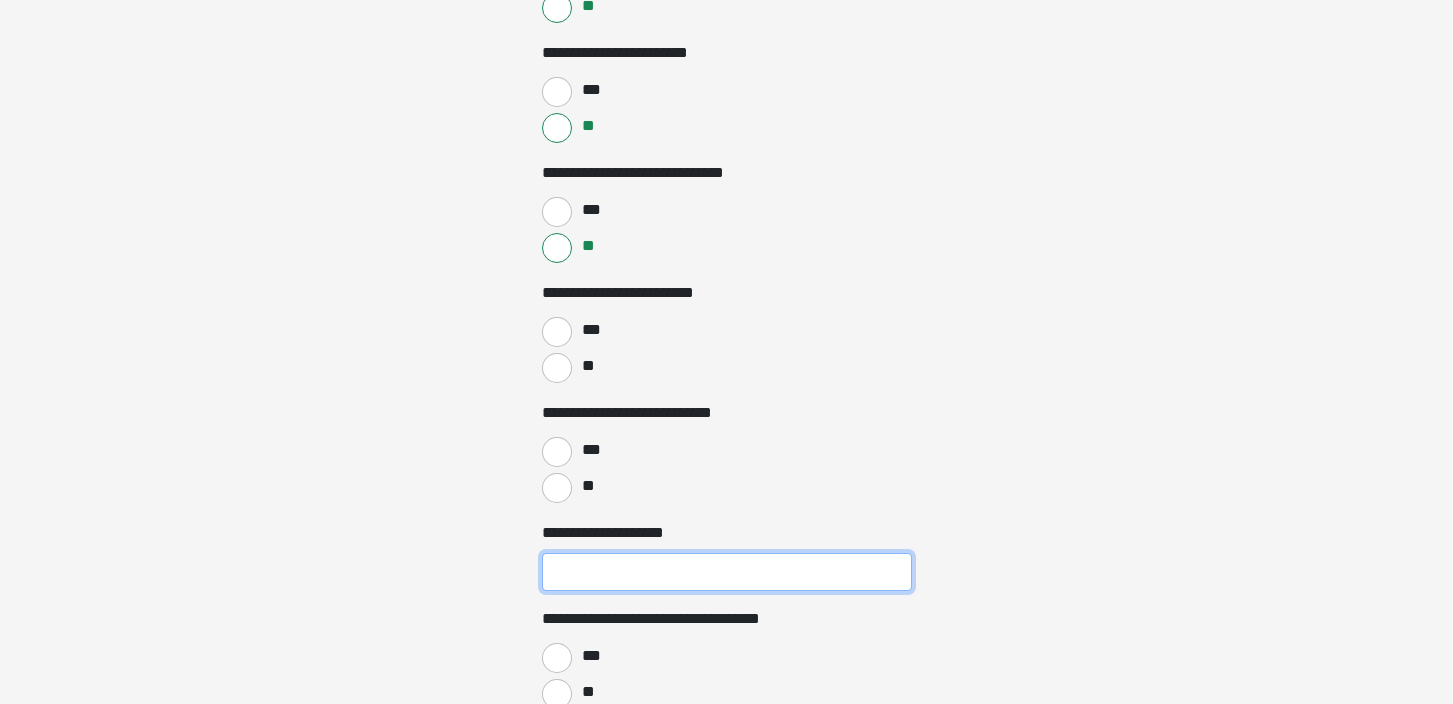 click on "**********" at bounding box center (727, 572) 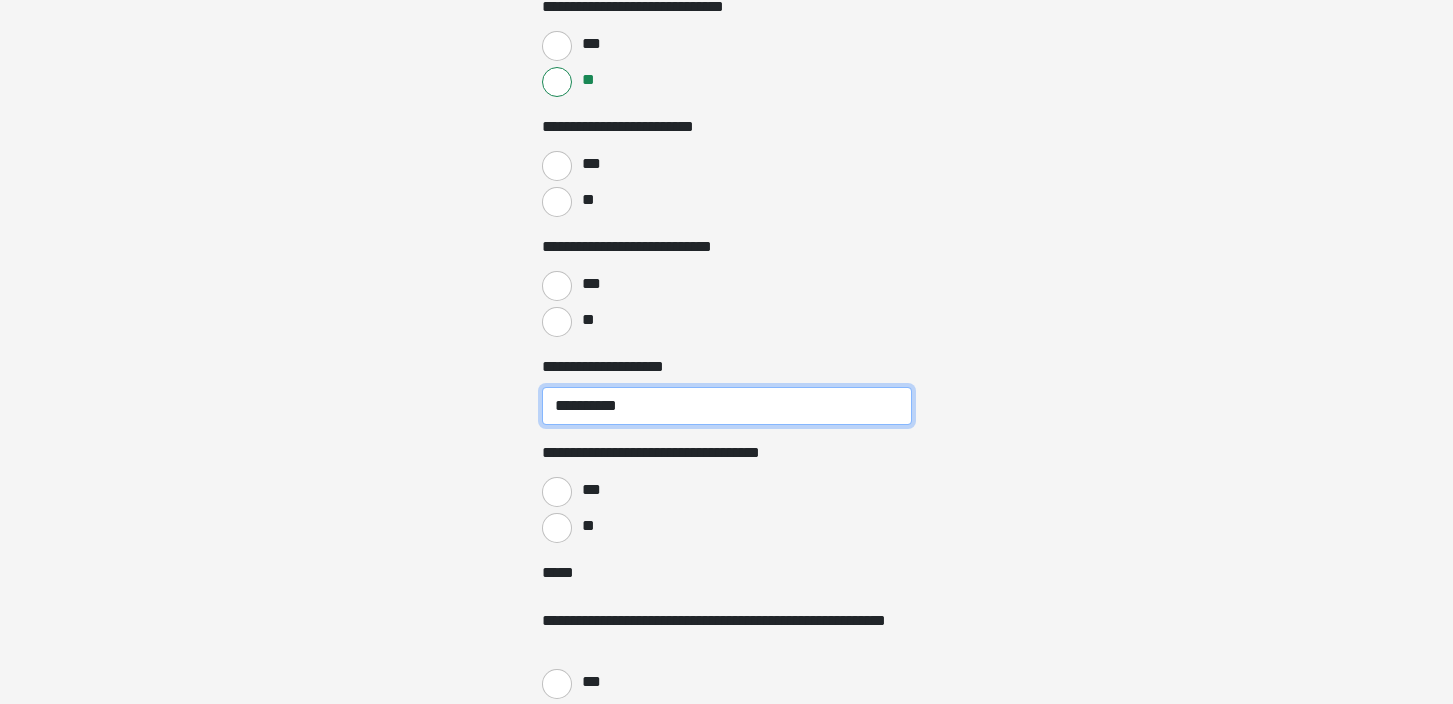 scroll, scrollTop: 2088, scrollLeft: 0, axis: vertical 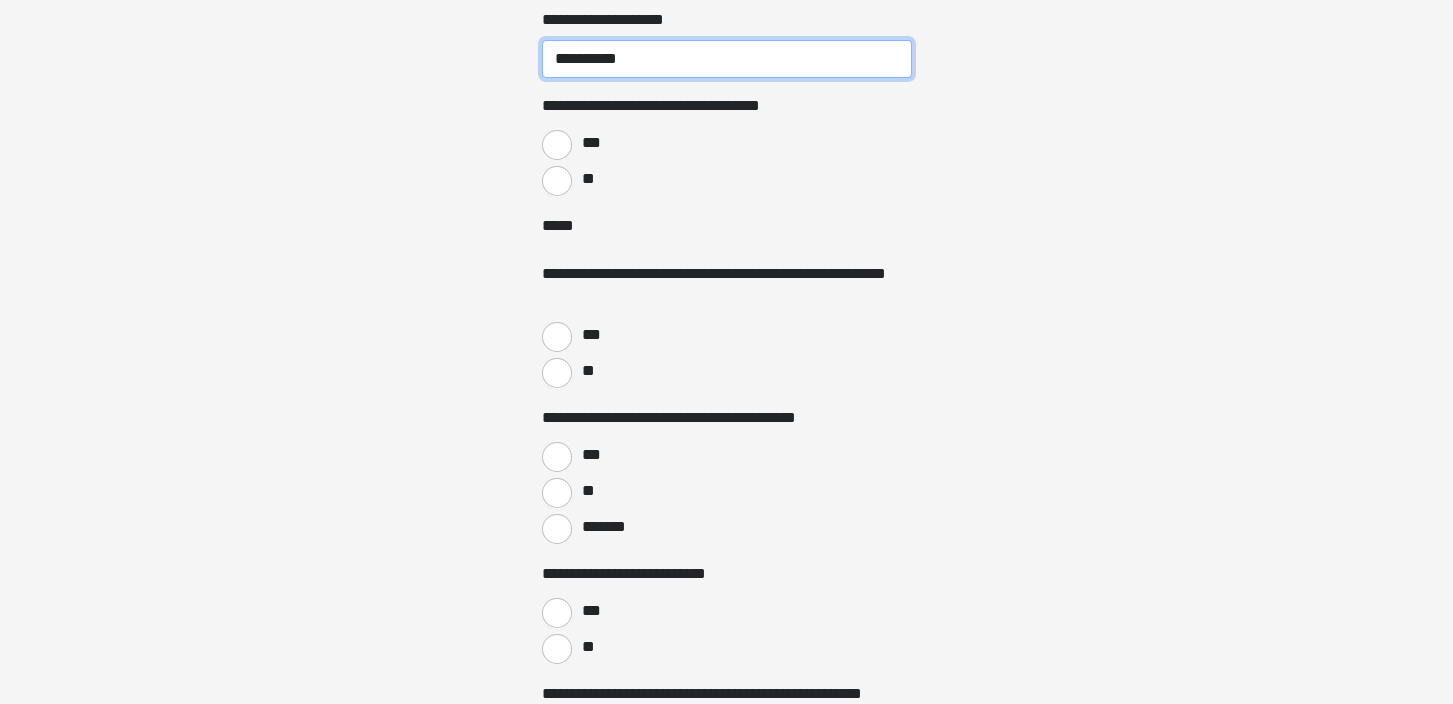 type on "**********" 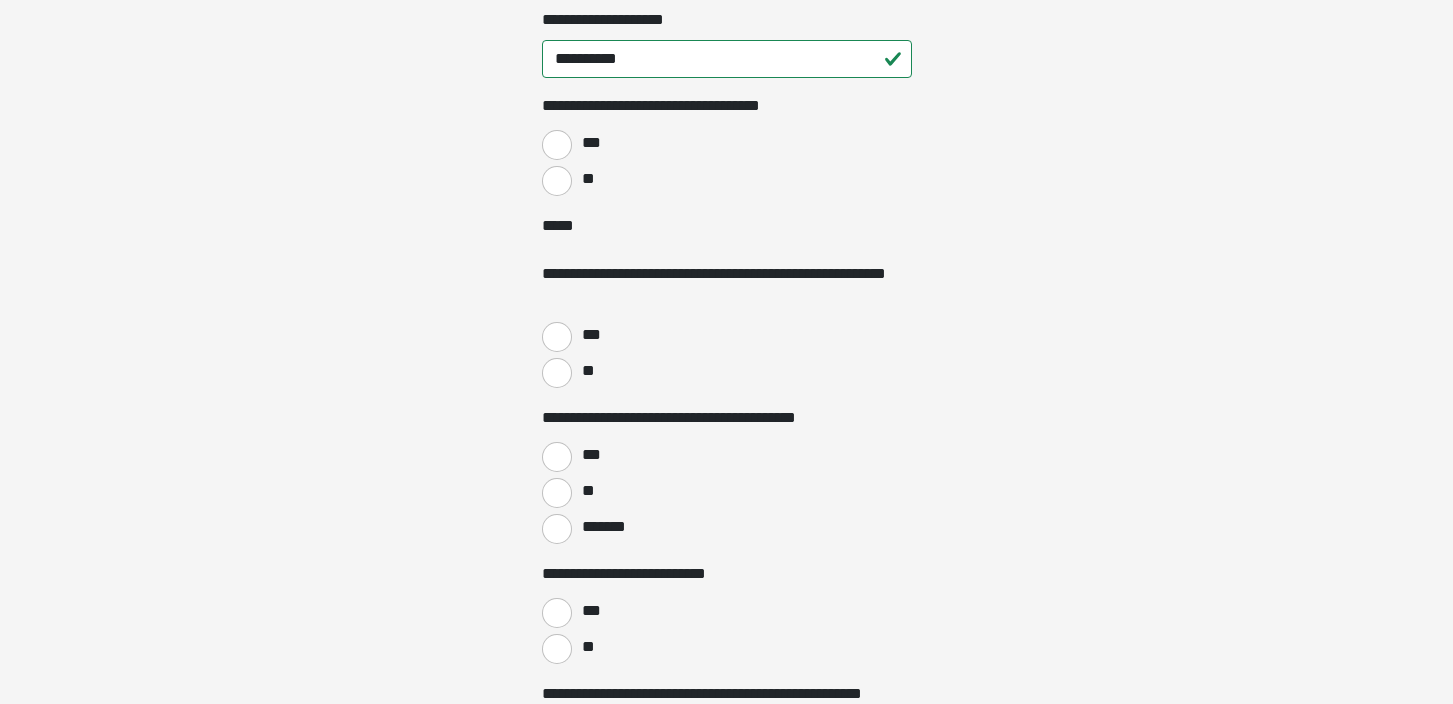 click on "**" at bounding box center (557, 181) 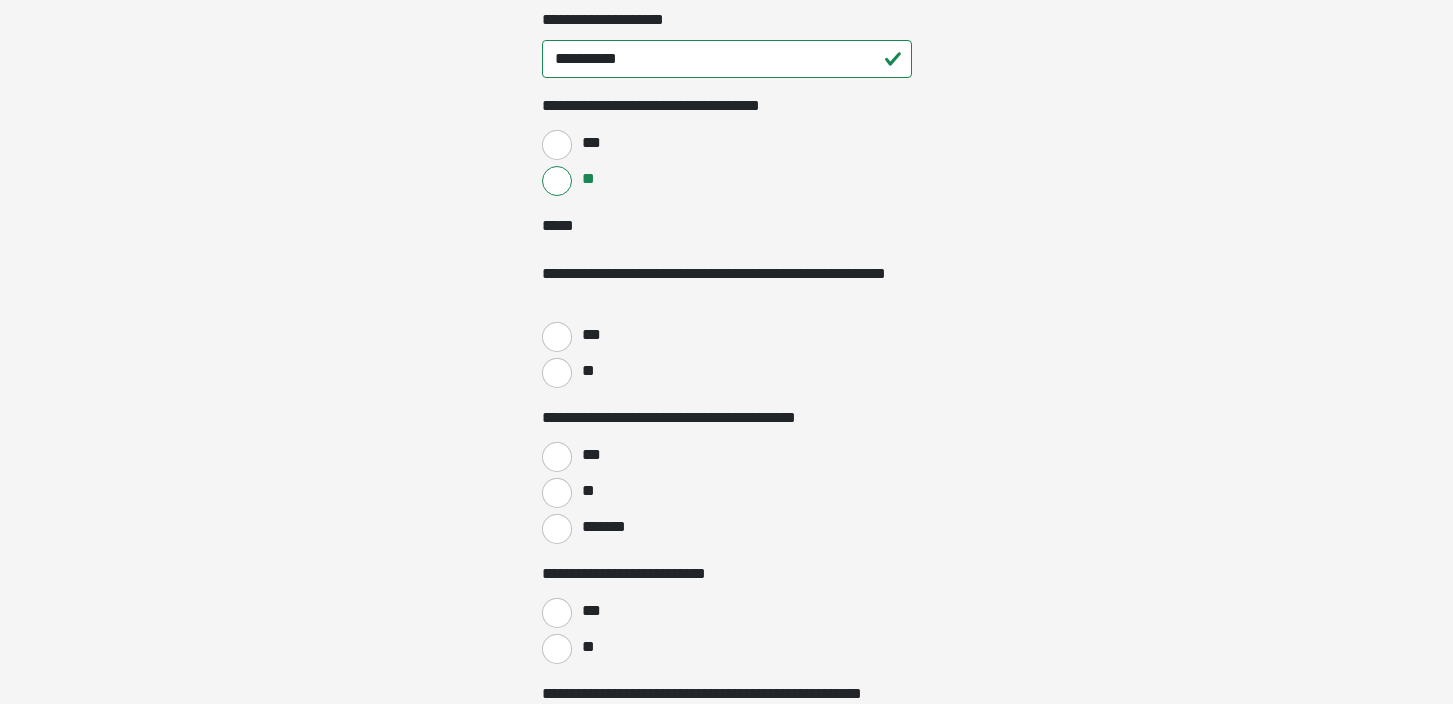 click on "**" at bounding box center (557, 373) 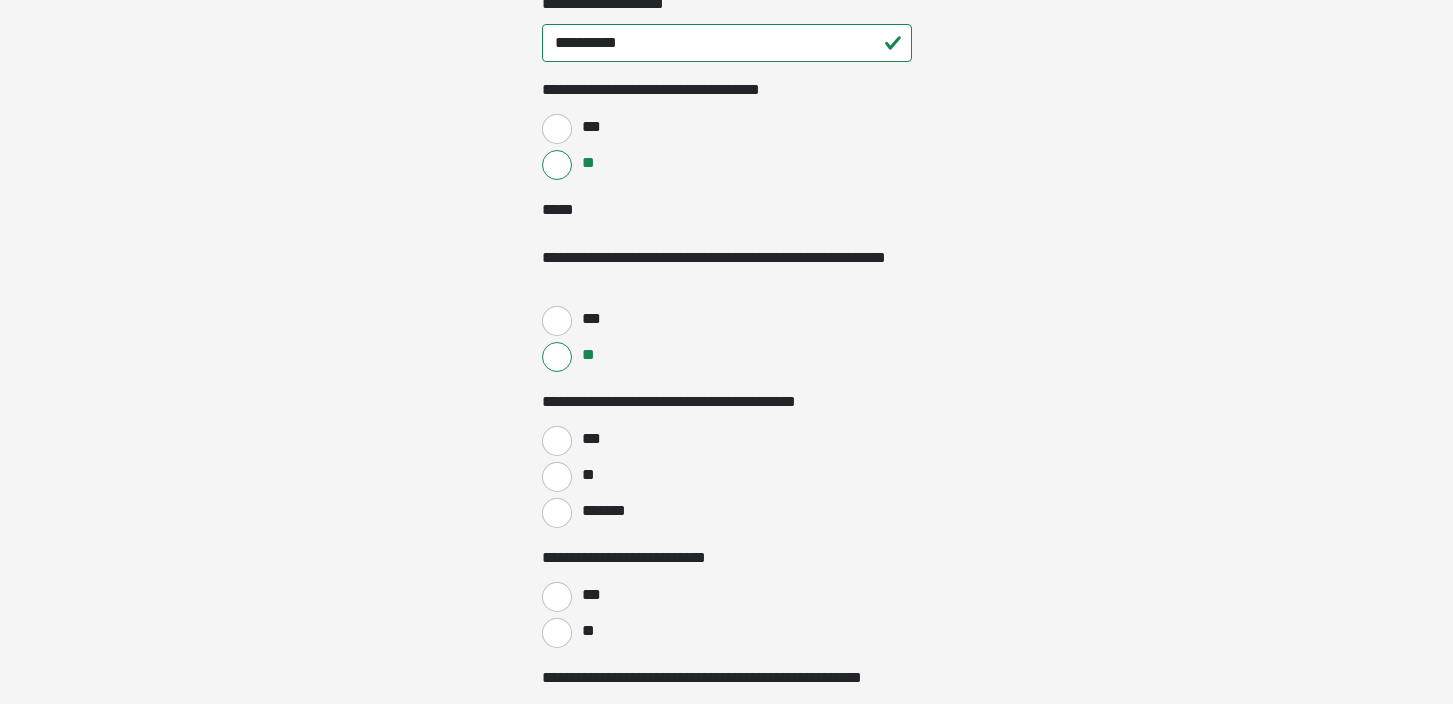 scroll, scrollTop: 2143, scrollLeft: 0, axis: vertical 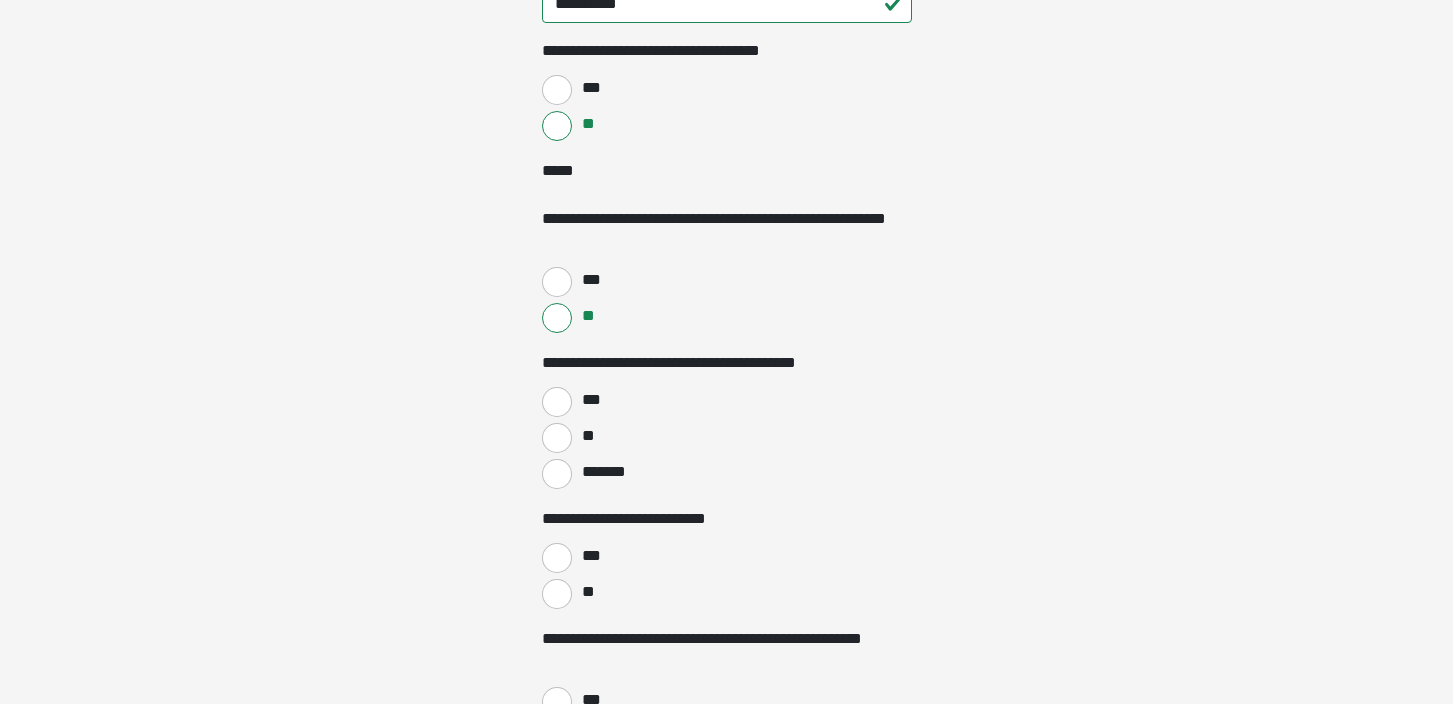 click on "**" at bounding box center [557, 438] 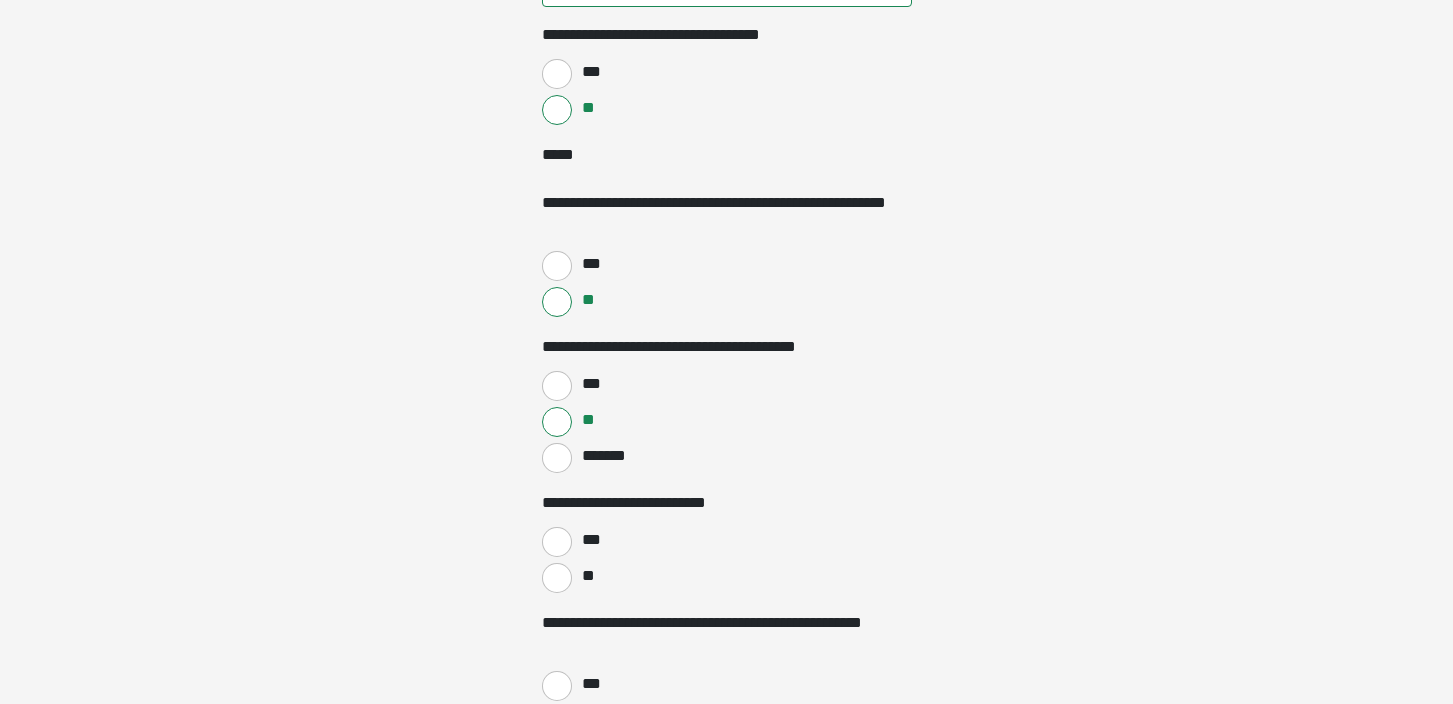 scroll, scrollTop: 2223, scrollLeft: 0, axis: vertical 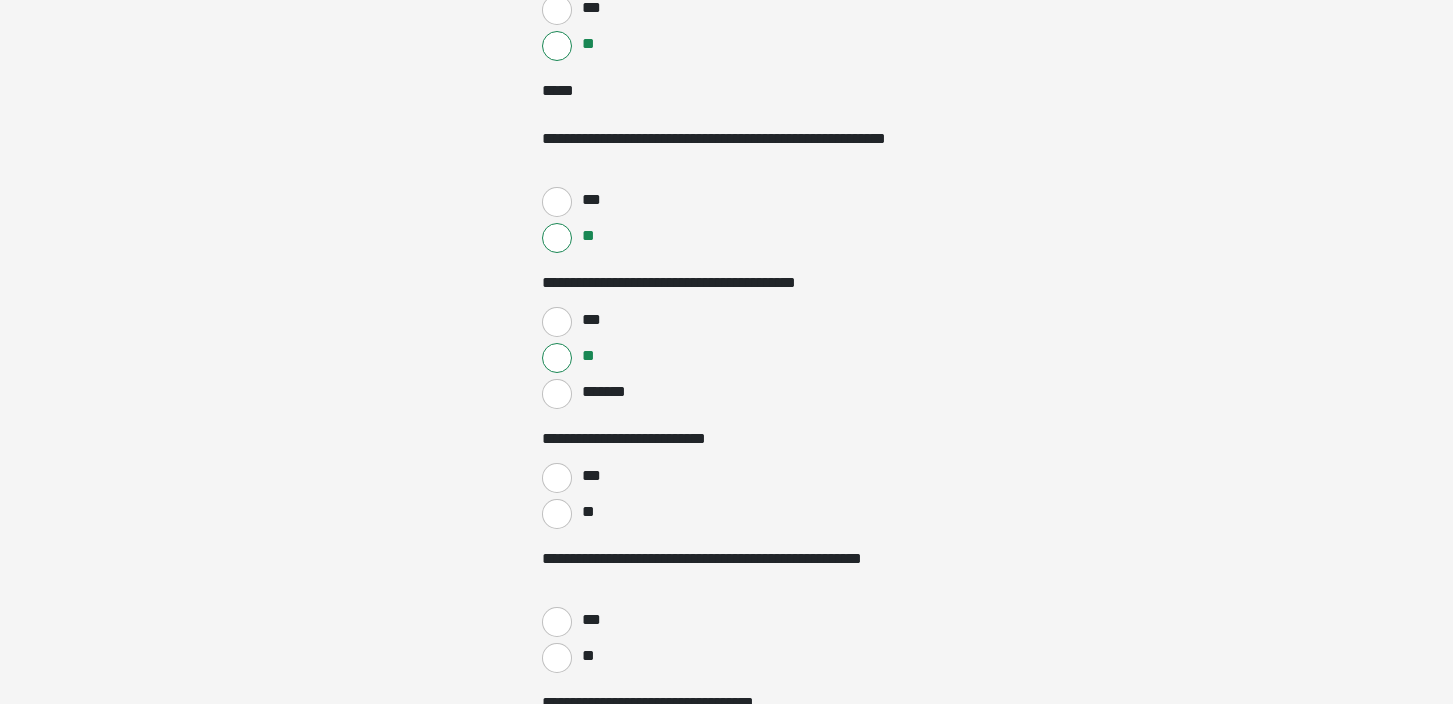click on "**" at bounding box center [557, 514] 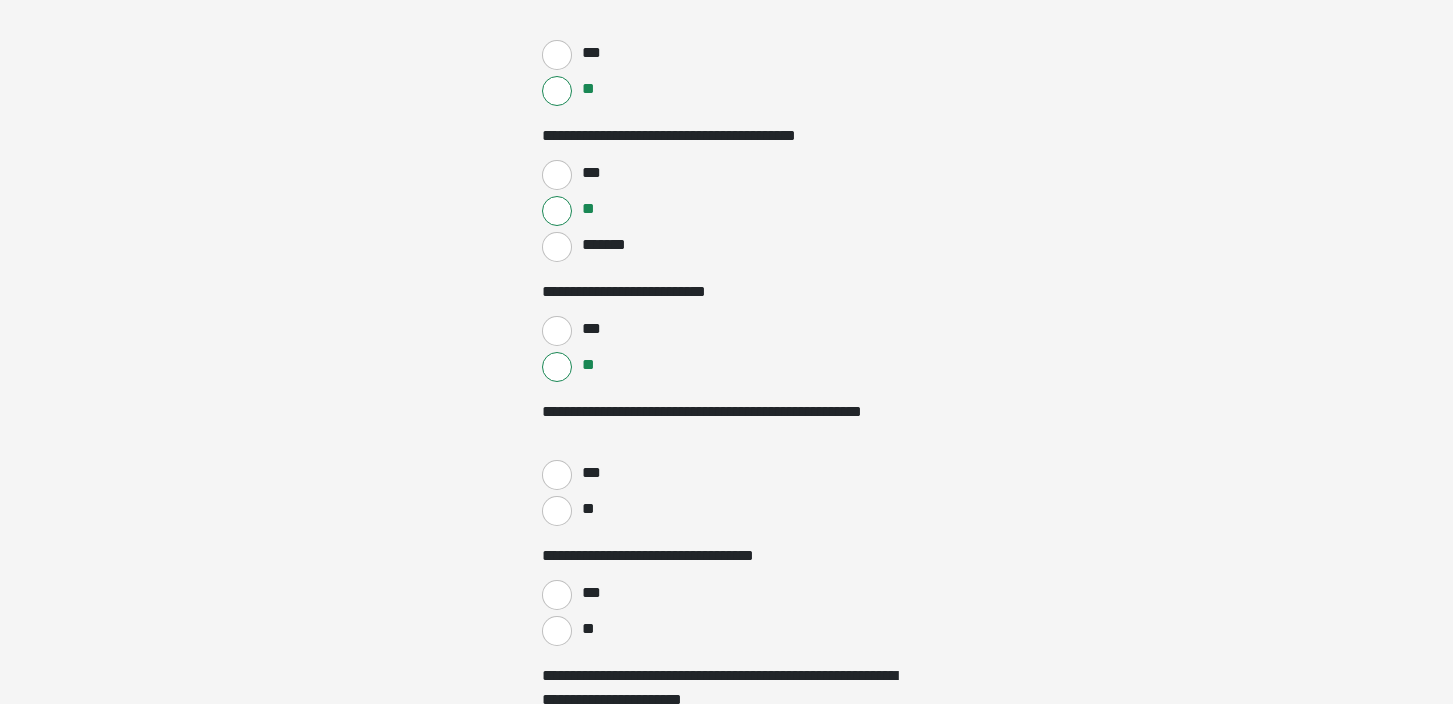 scroll, scrollTop: 2374, scrollLeft: 0, axis: vertical 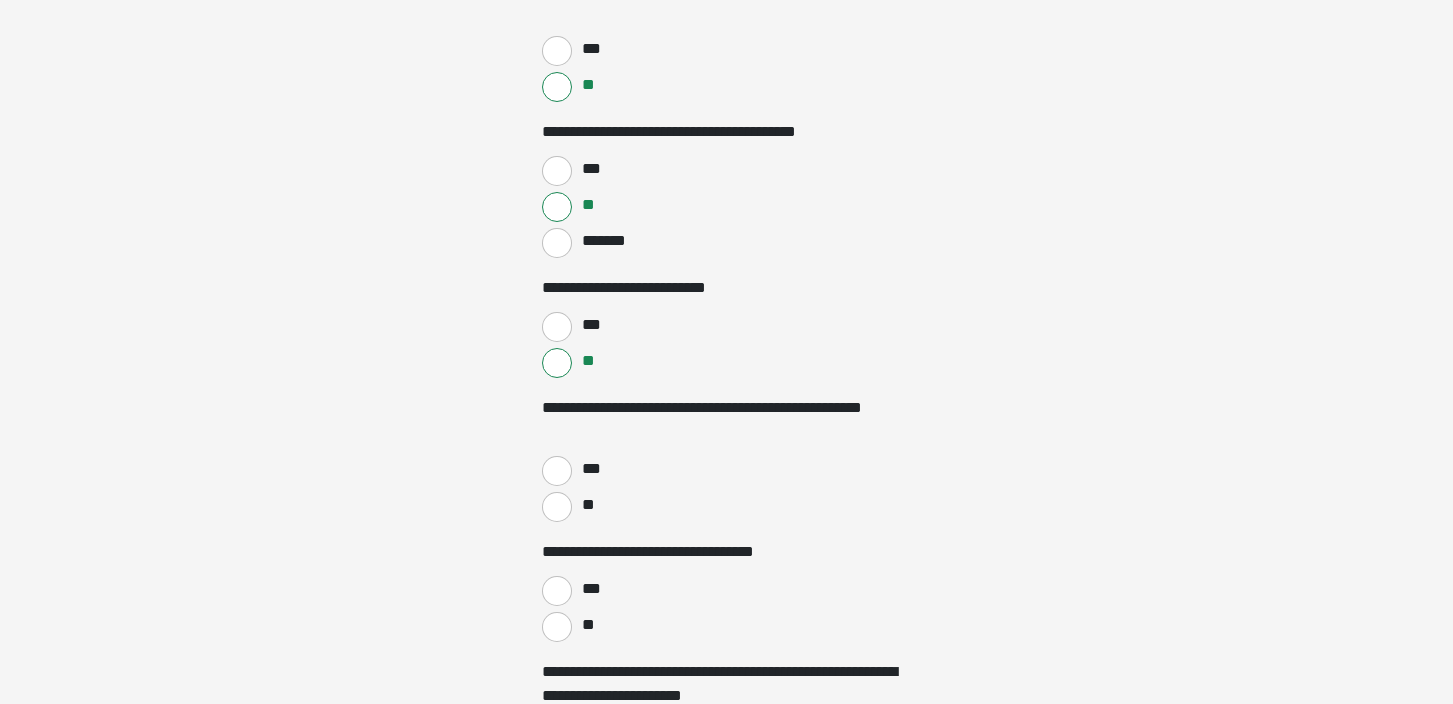 click on "**" at bounding box center [557, 507] 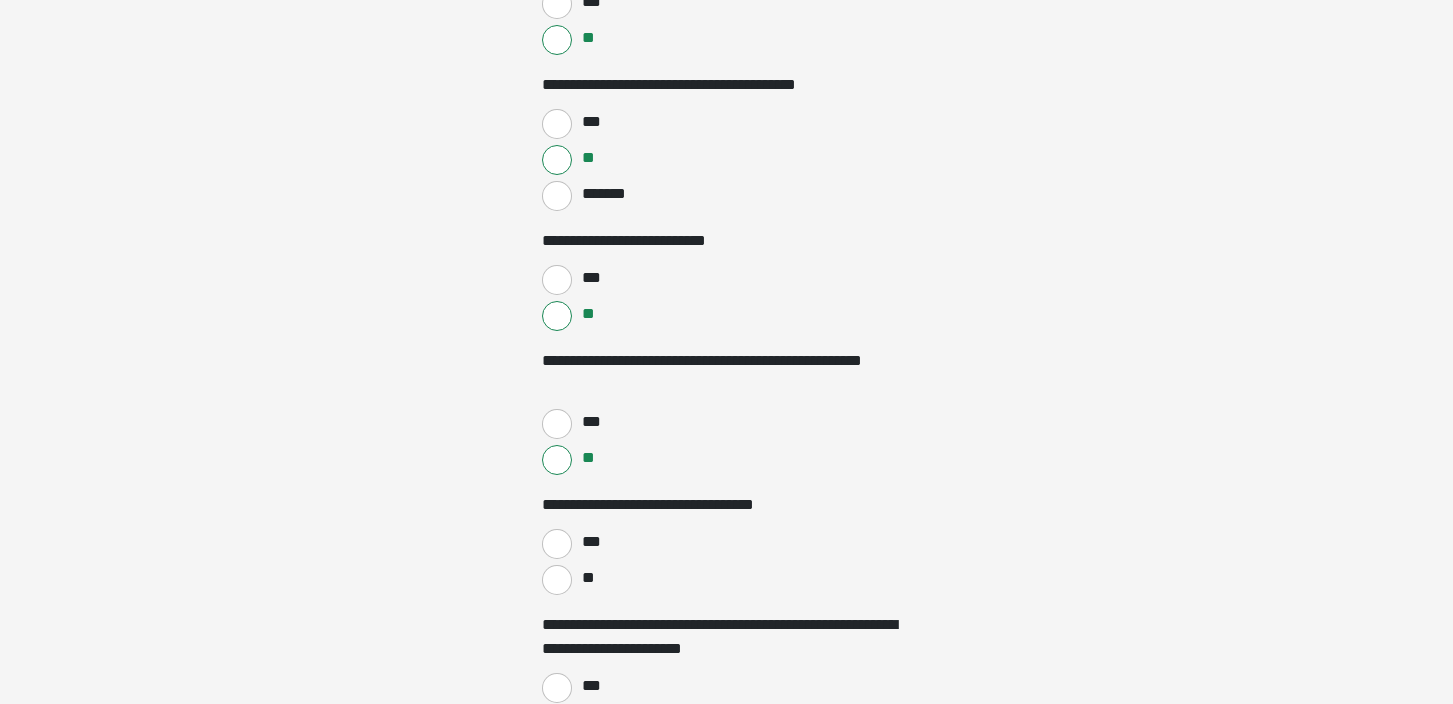 scroll, scrollTop: 2537, scrollLeft: 0, axis: vertical 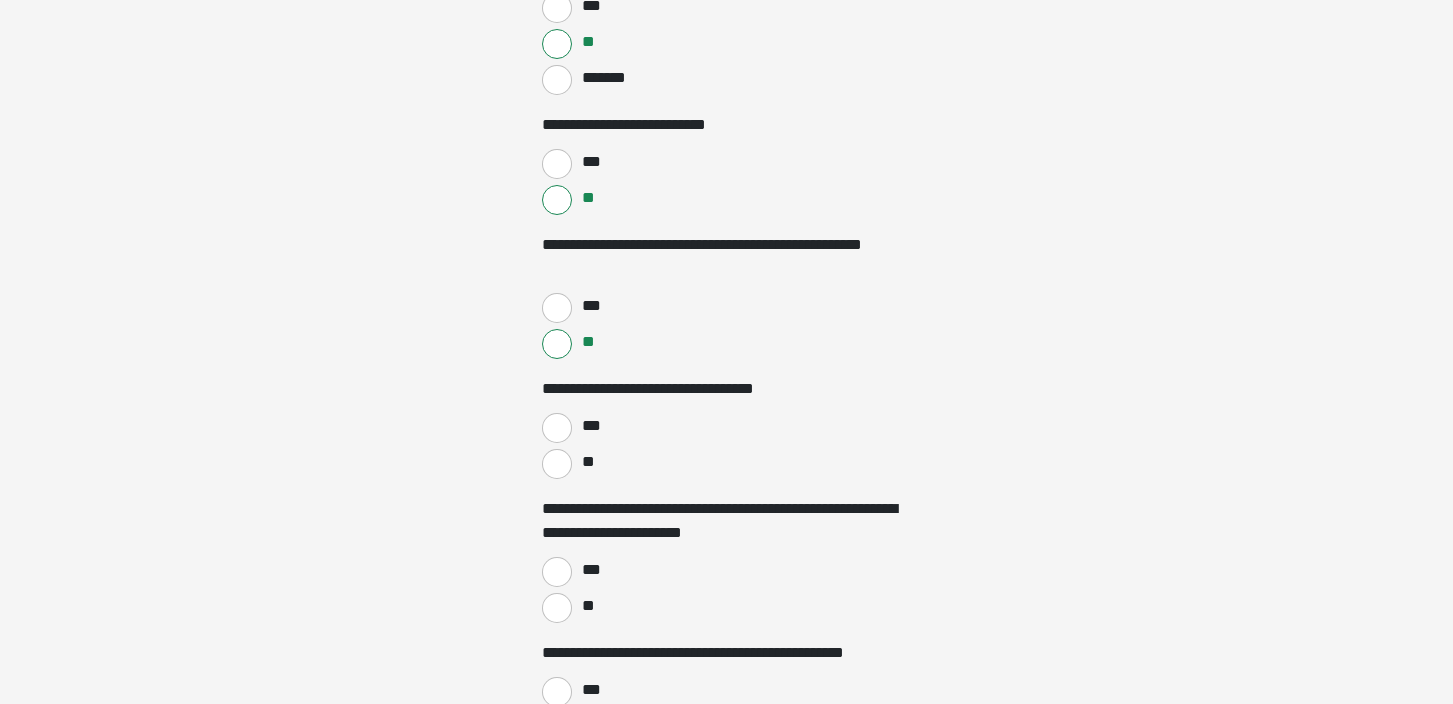 click on "**" at bounding box center [557, 464] 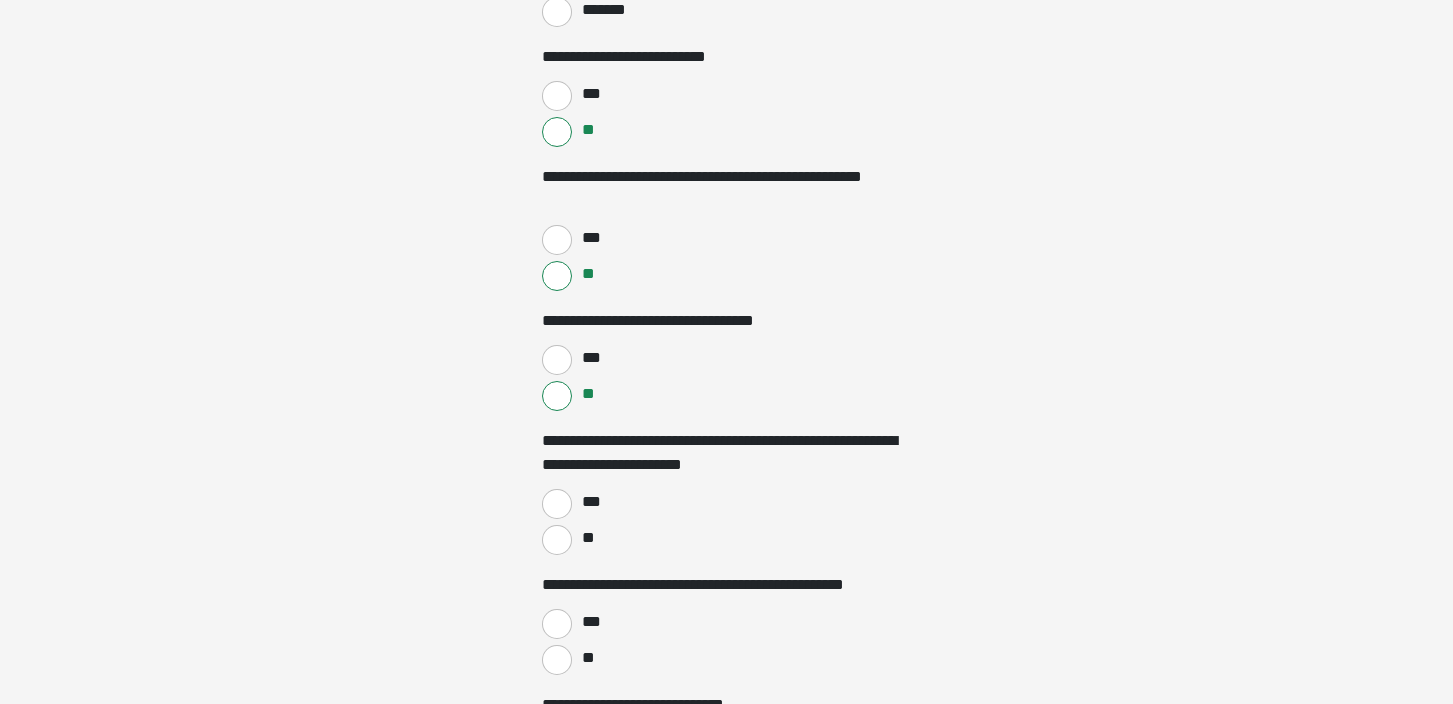 scroll, scrollTop: 2612, scrollLeft: 0, axis: vertical 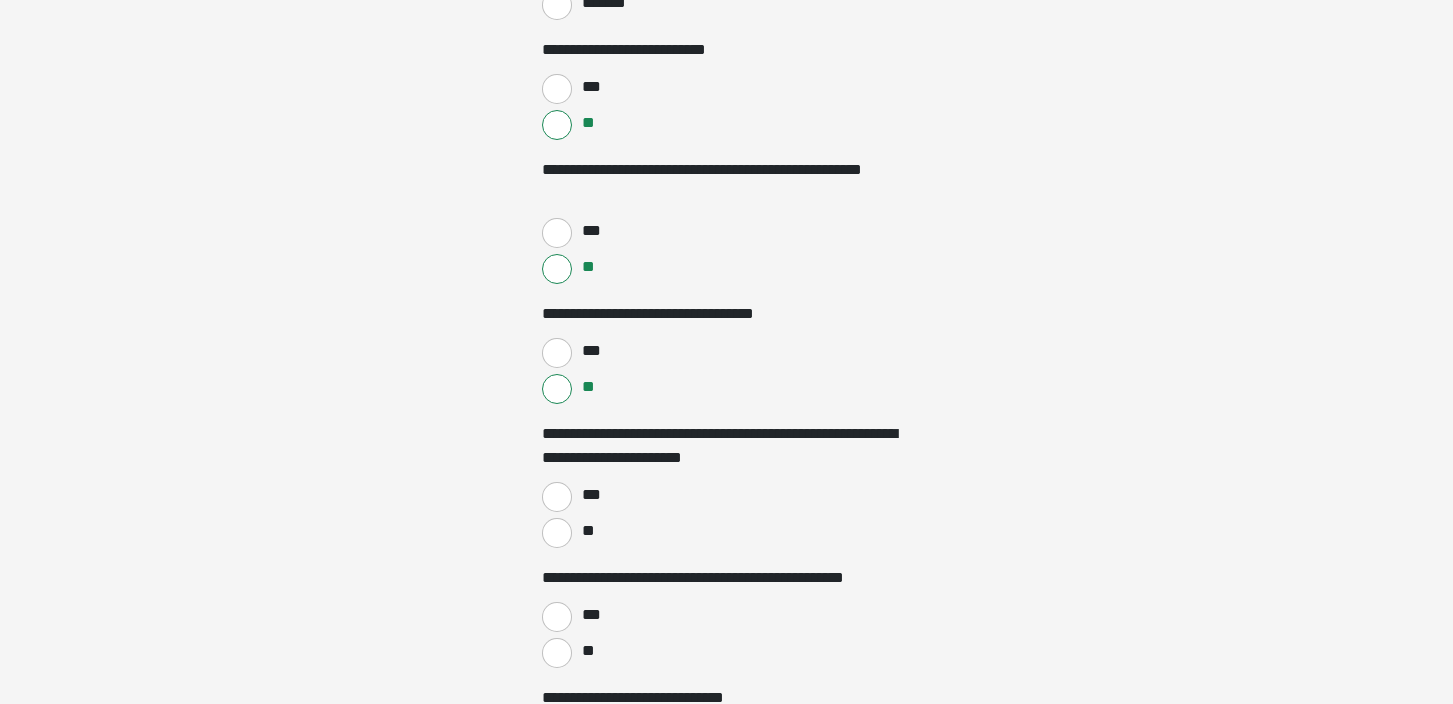 click on "**" at bounding box center (557, 533) 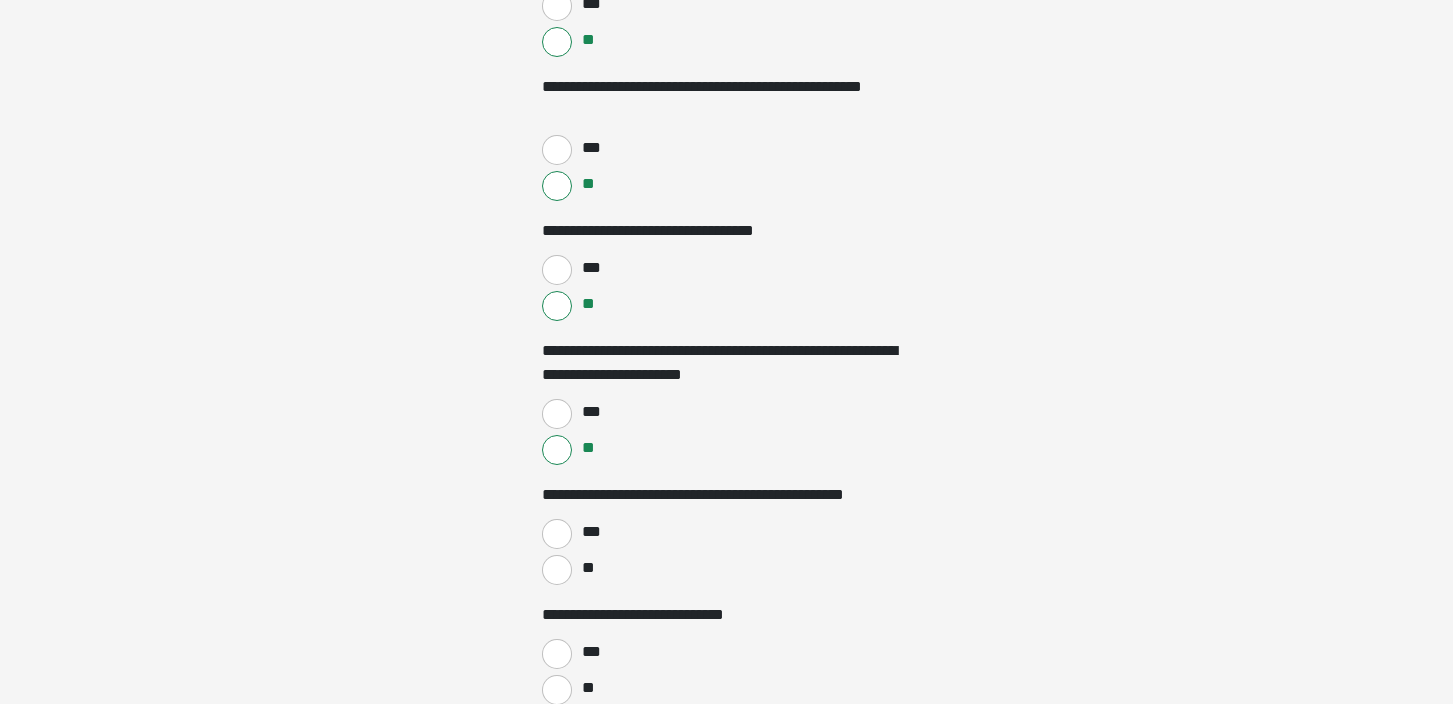 scroll, scrollTop: 2733, scrollLeft: 0, axis: vertical 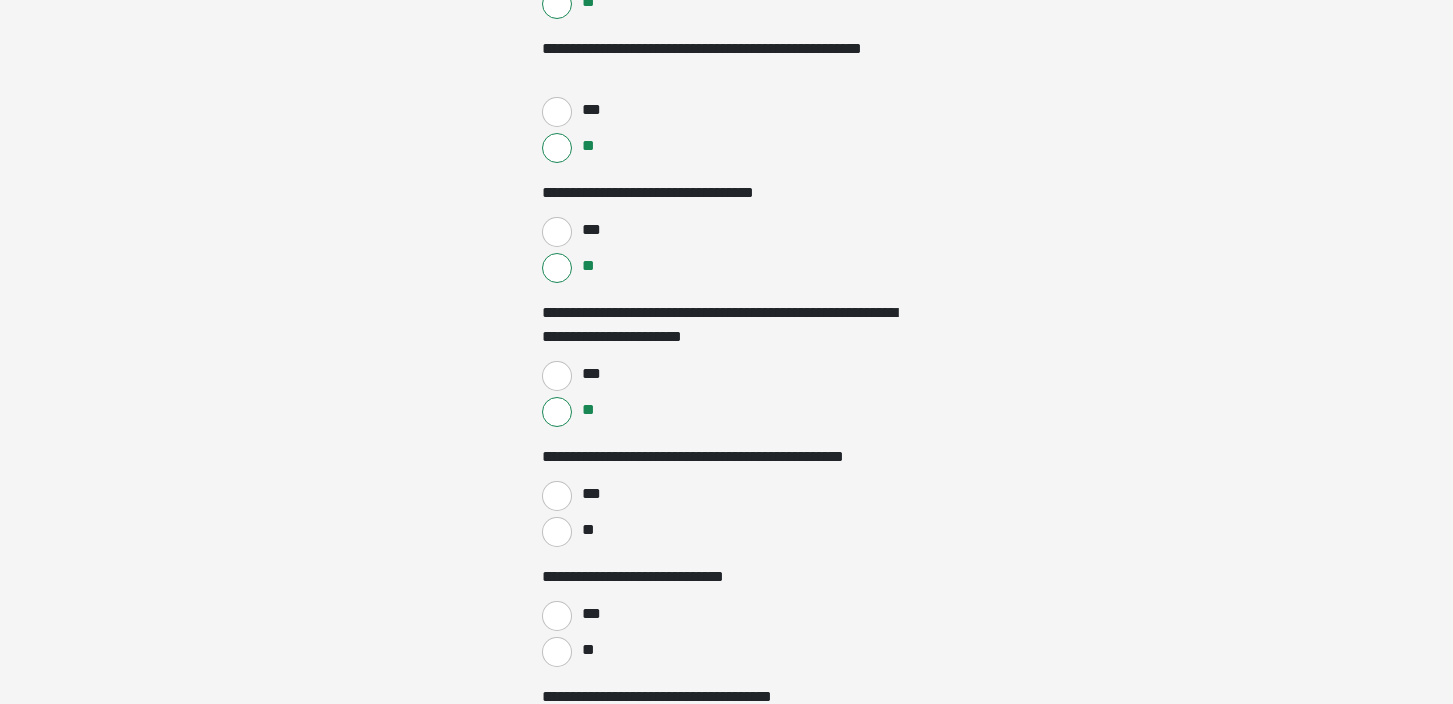 click on "**" at bounding box center [557, 532] 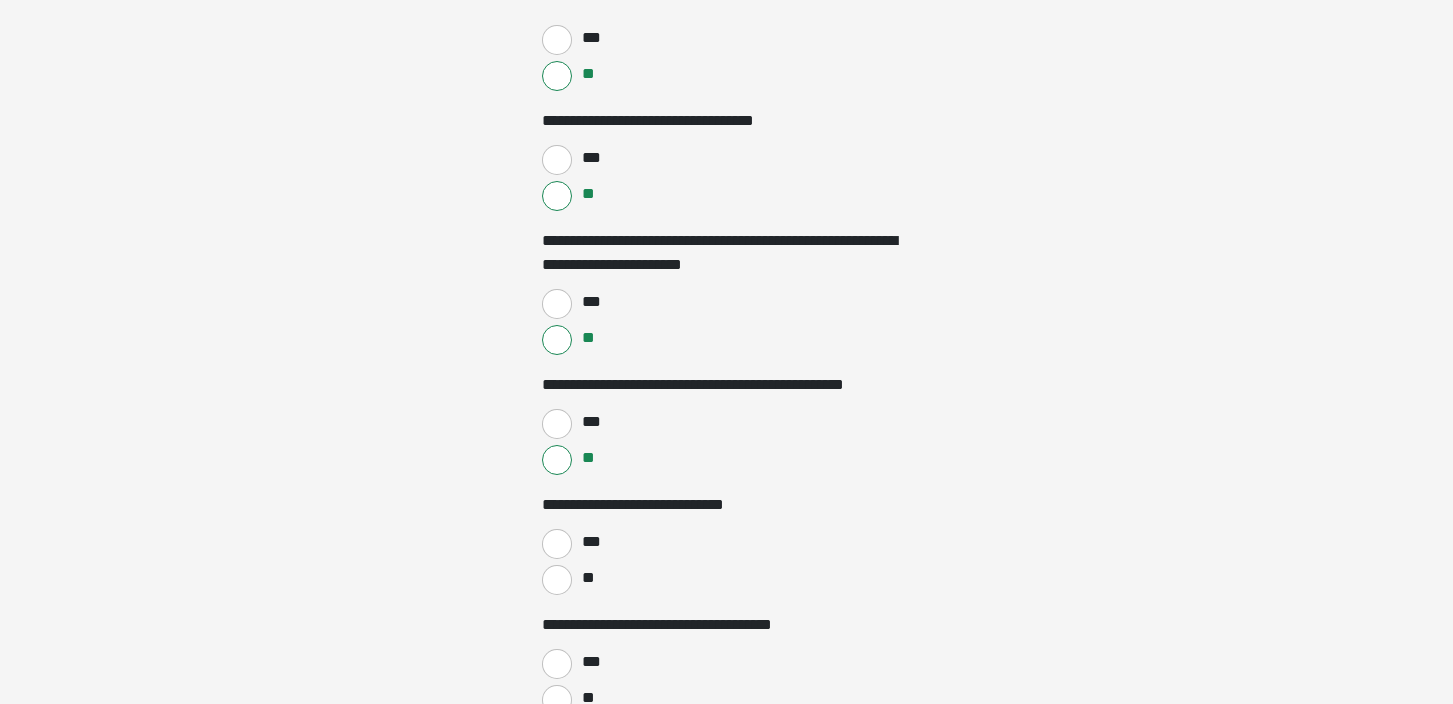 scroll, scrollTop: 2840, scrollLeft: 0, axis: vertical 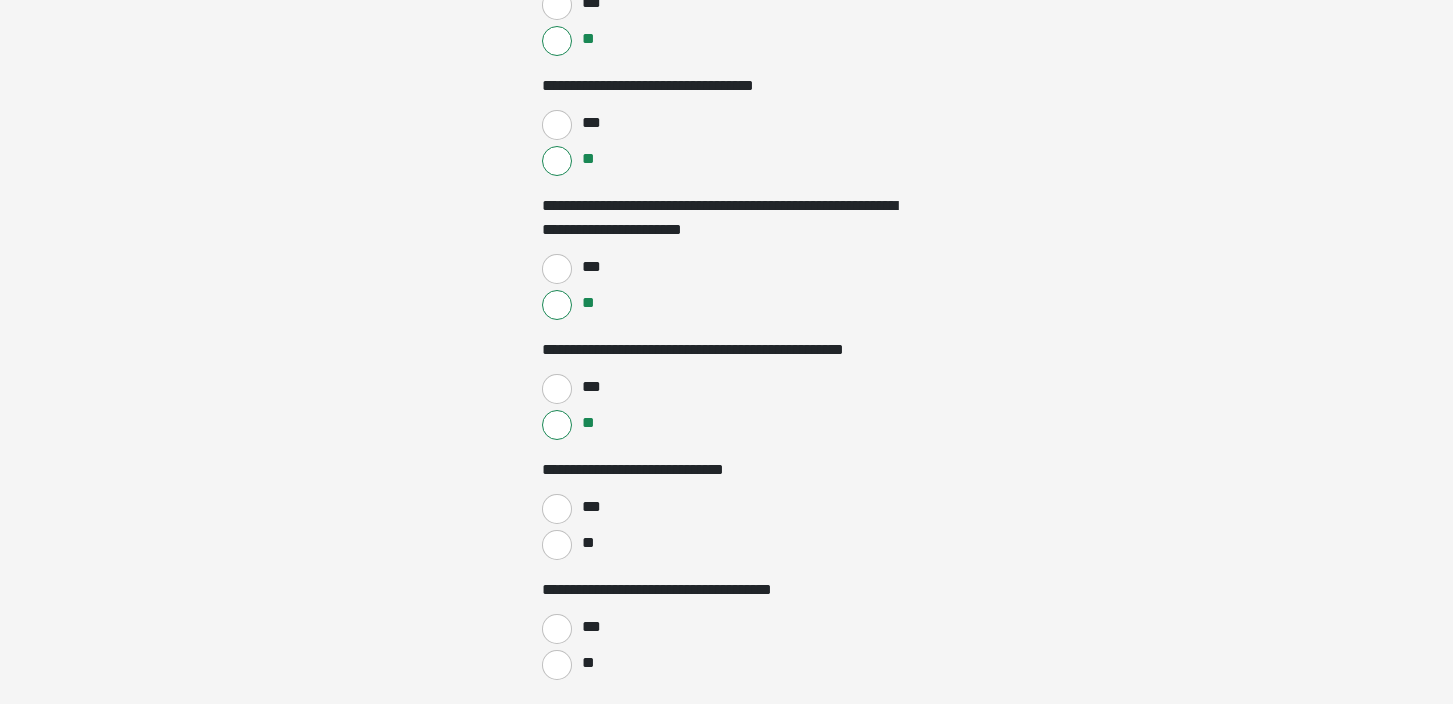 click on "**" at bounding box center [557, 545] 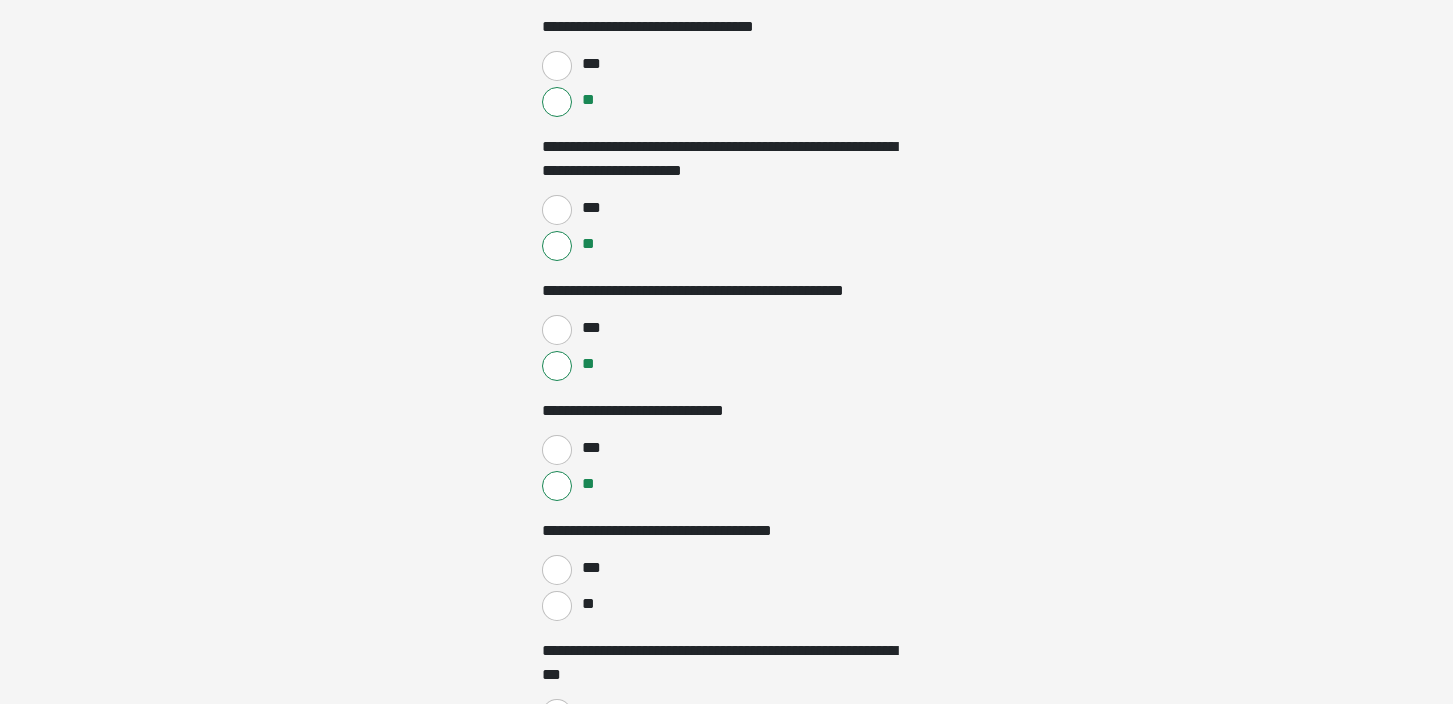 scroll, scrollTop: 2936, scrollLeft: 0, axis: vertical 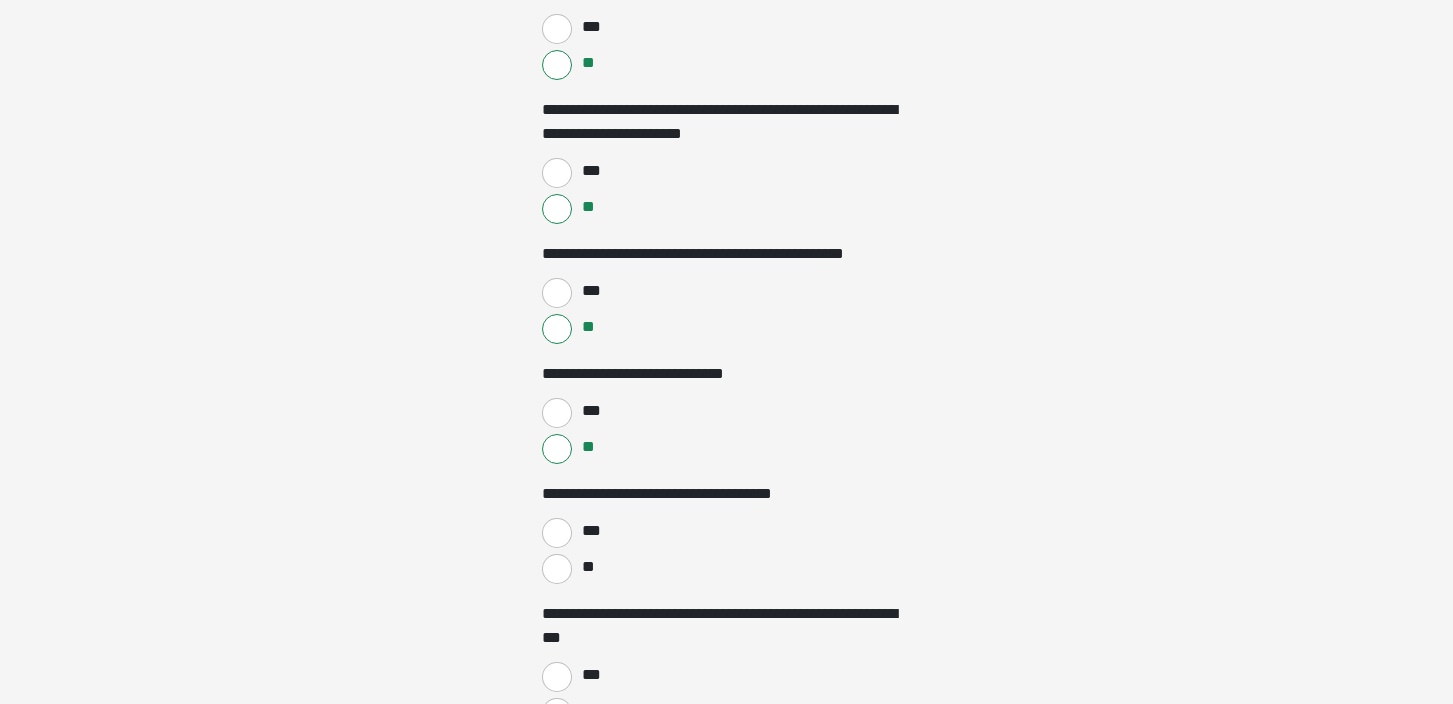 drag, startPoint x: 565, startPoint y: 573, endPoint x: 603, endPoint y: 557, distance: 41.231056 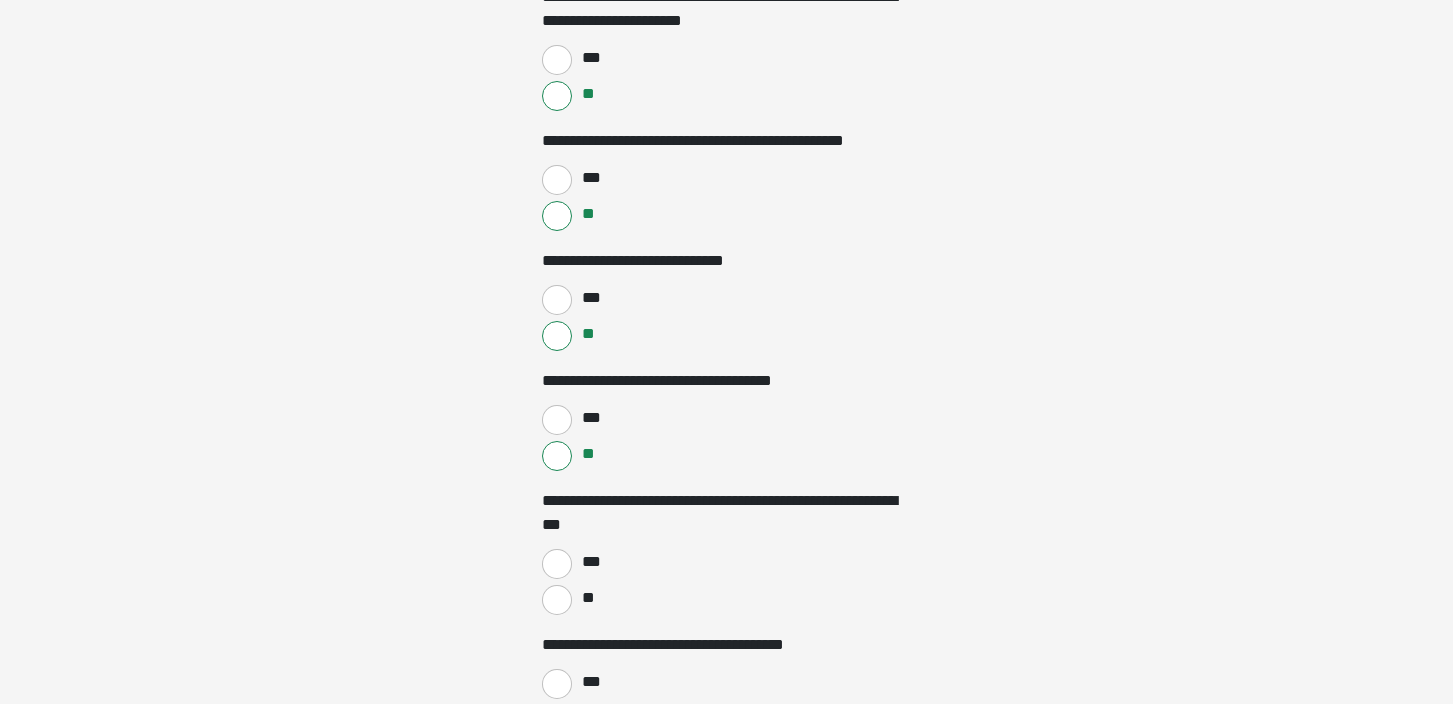 scroll, scrollTop: 3134, scrollLeft: 0, axis: vertical 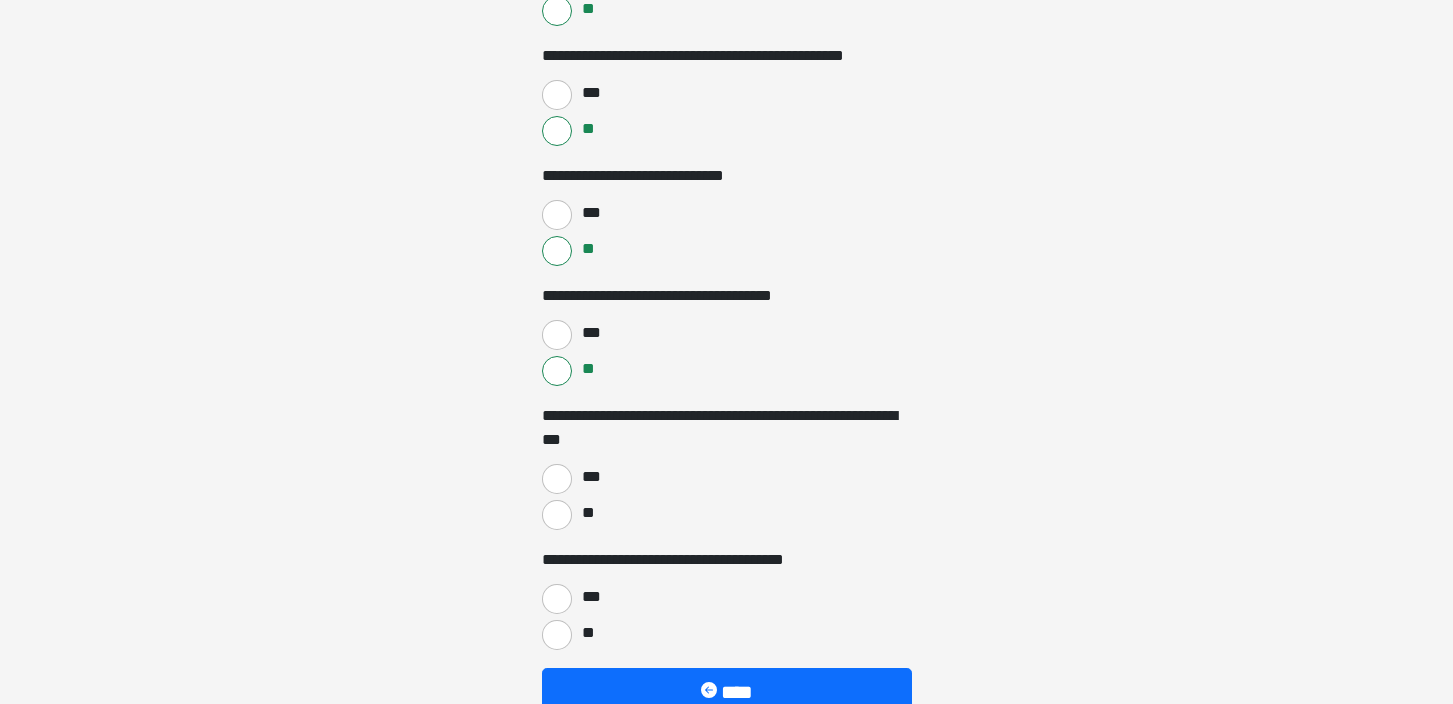 click on "**" at bounding box center [557, 515] 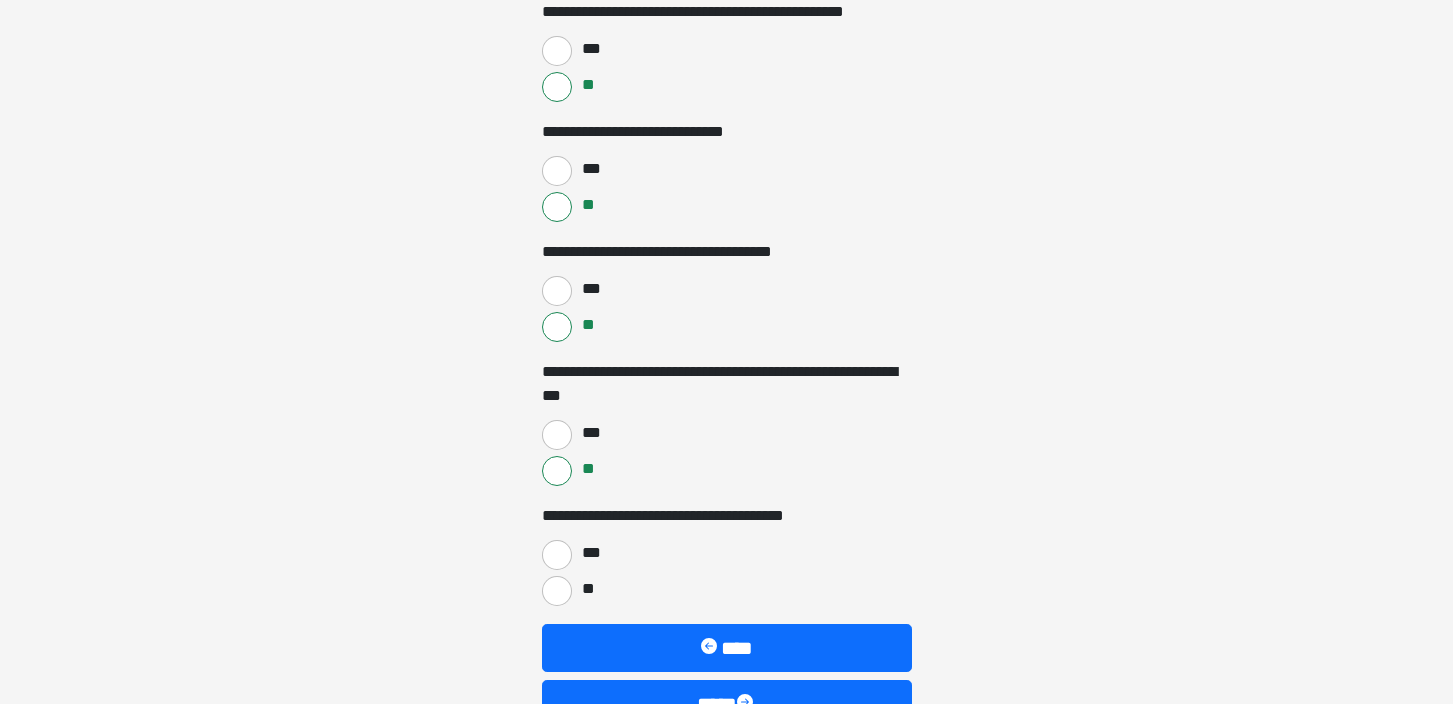 scroll, scrollTop: 3248, scrollLeft: 0, axis: vertical 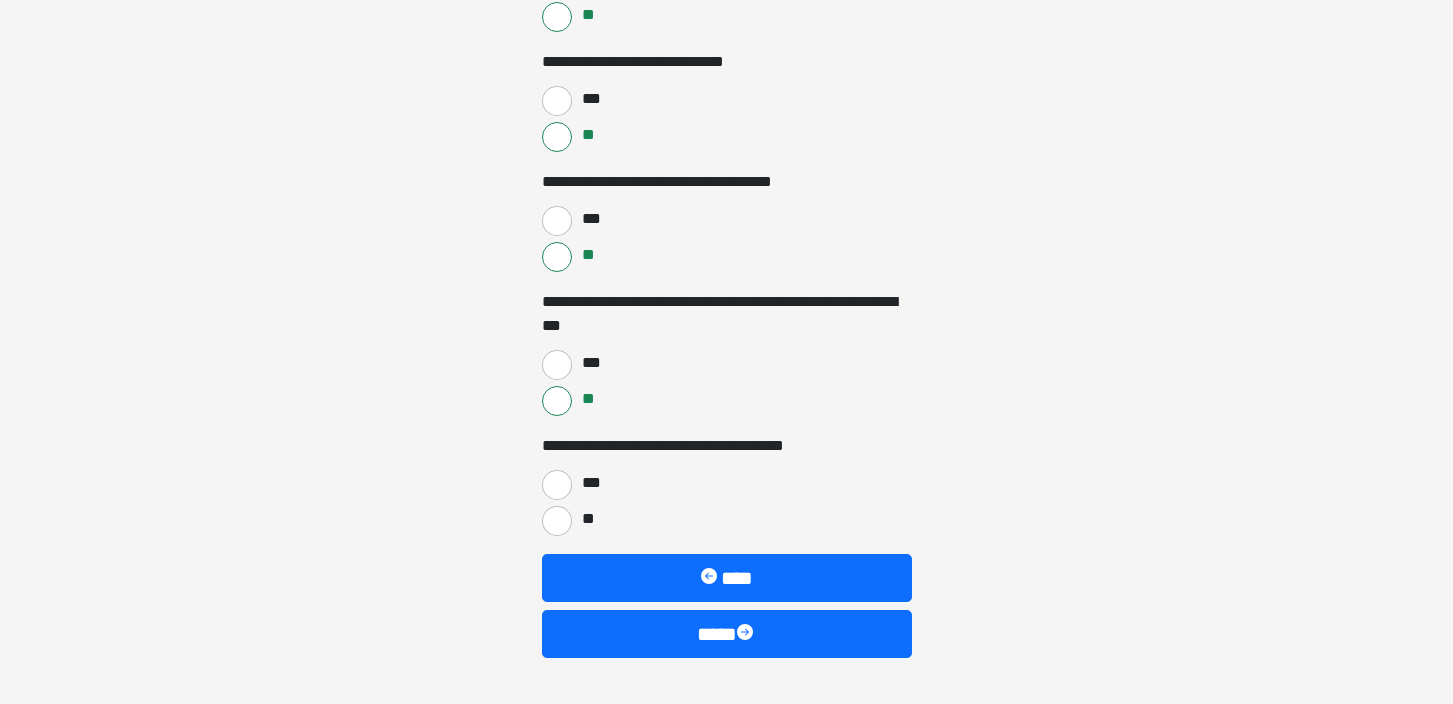 drag, startPoint x: 560, startPoint y: 516, endPoint x: 583, endPoint y: 527, distance: 25.495098 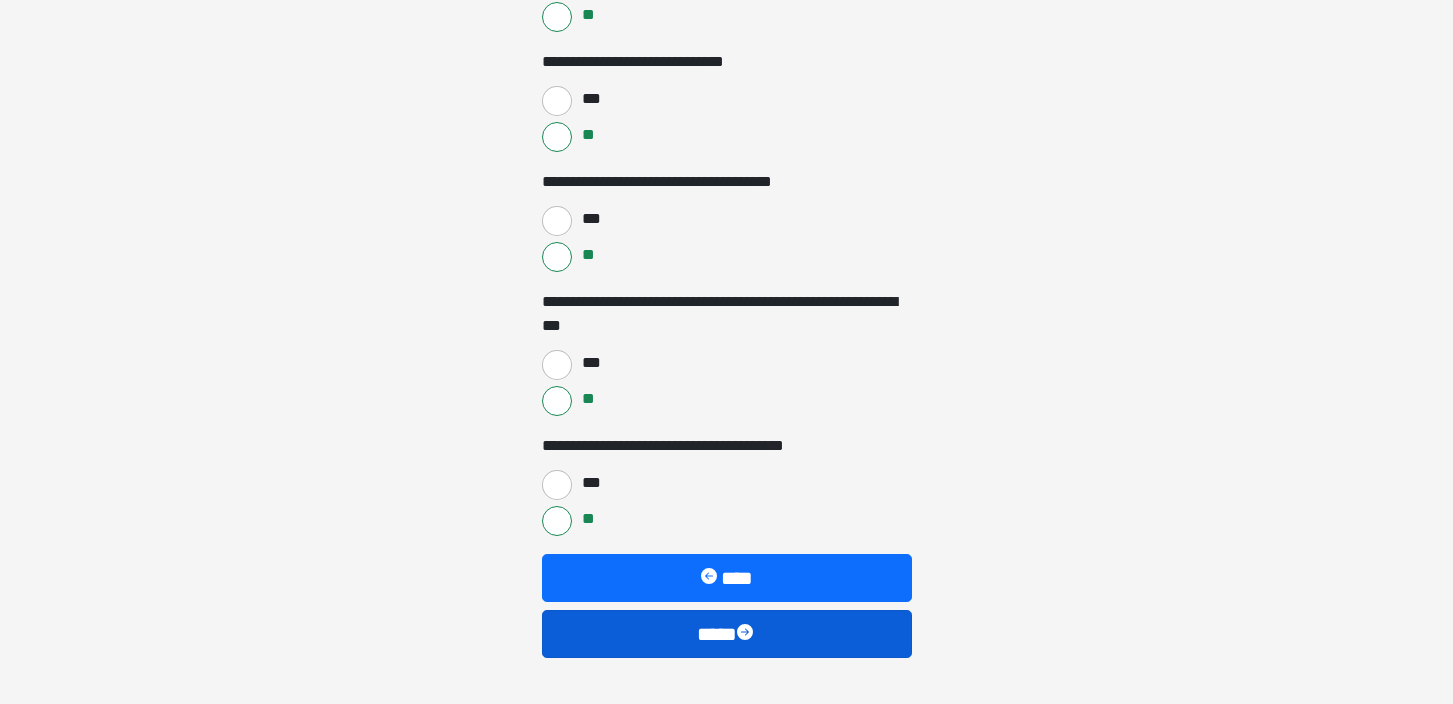 click at bounding box center [747, 634] 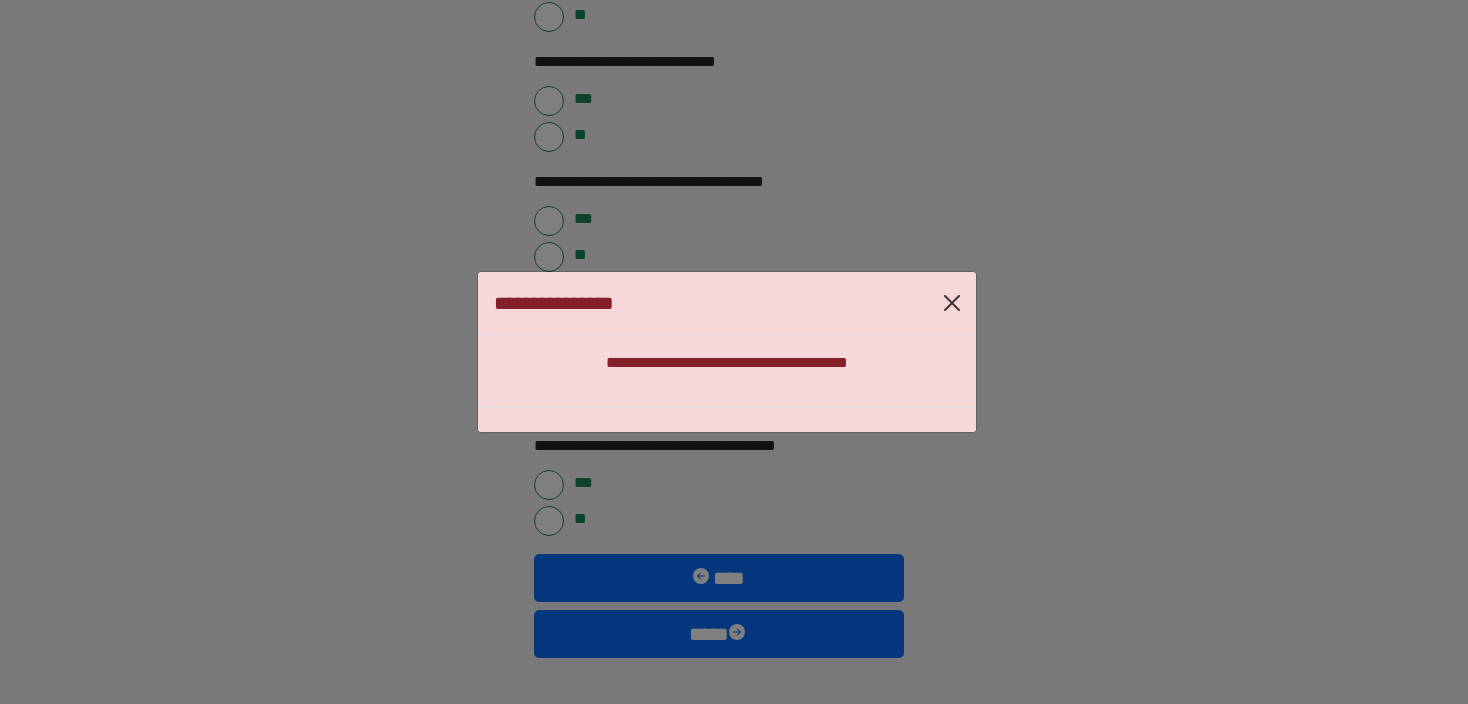 click at bounding box center [952, 303] 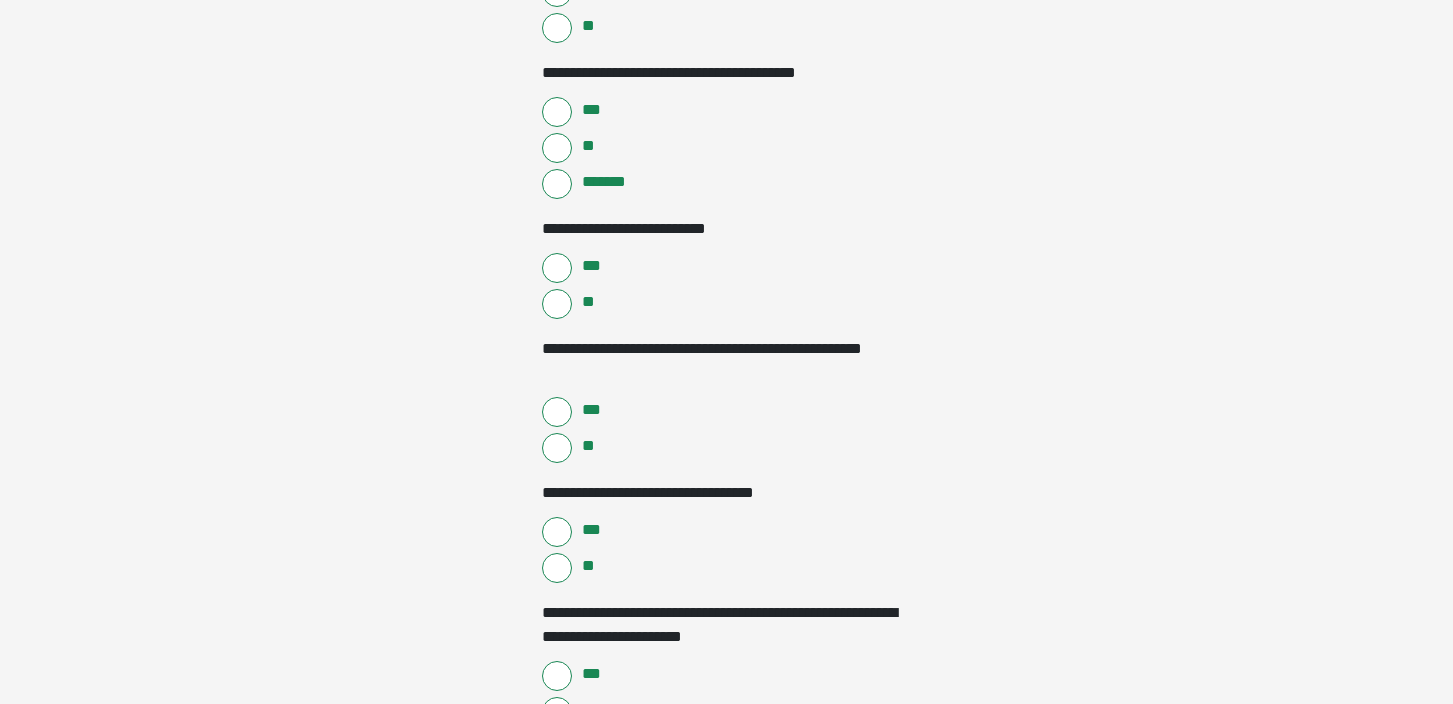 scroll, scrollTop: 1727, scrollLeft: 0, axis: vertical 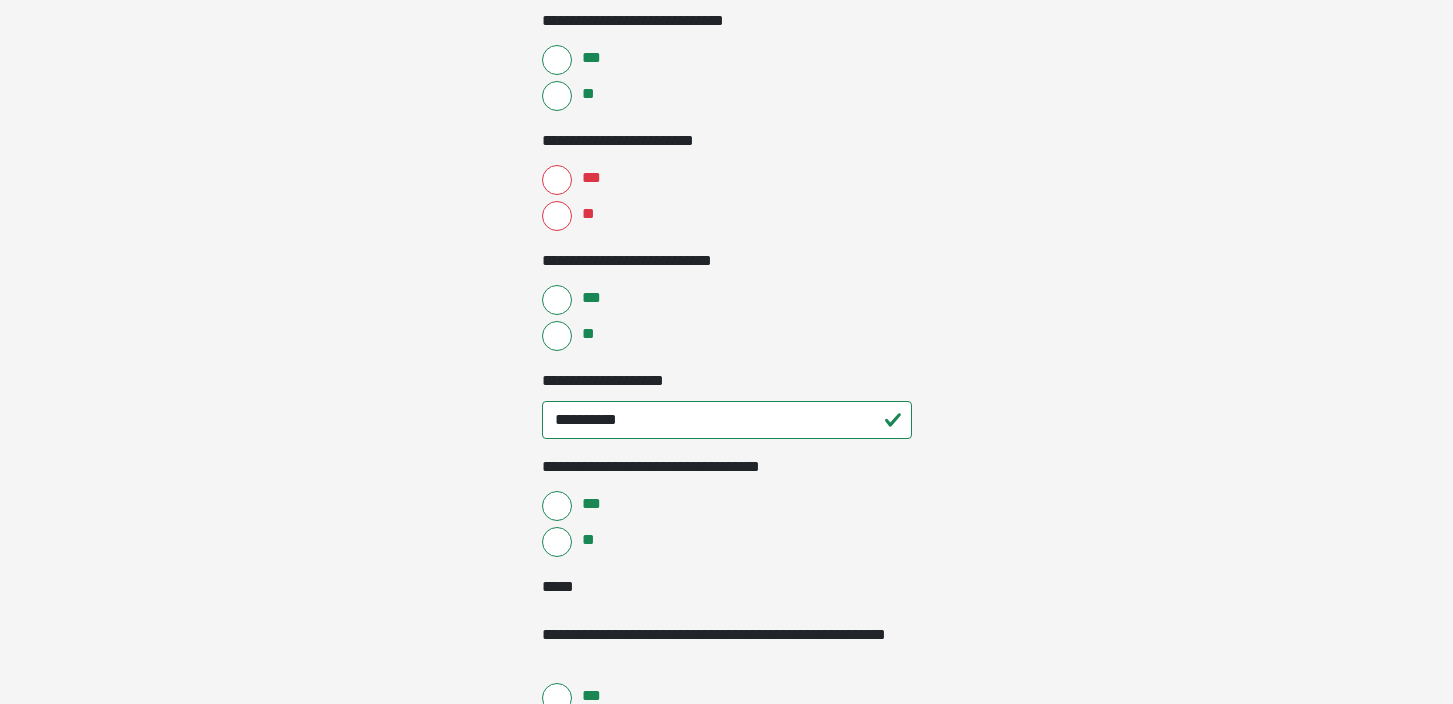 click on "***" at bounding box center (557, 180) 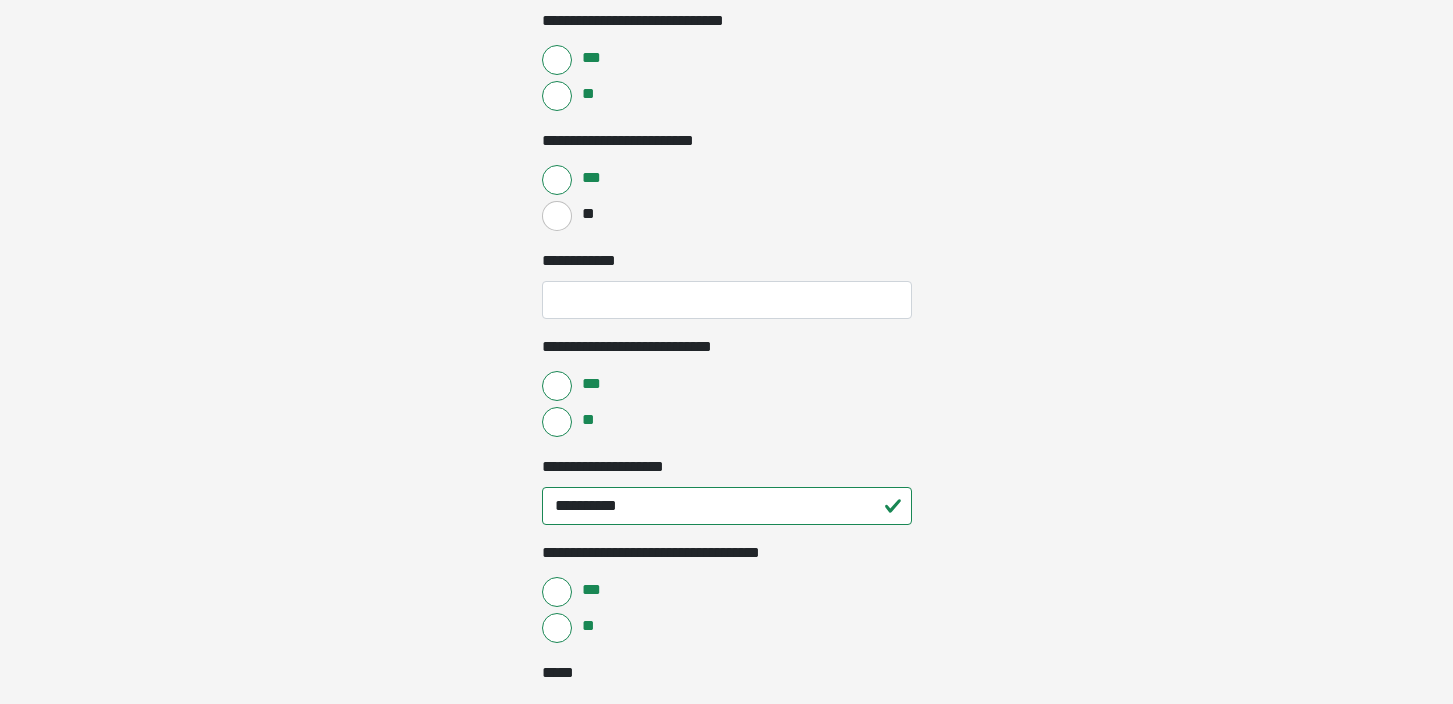 click on "**" at bounding box center [557, 422] 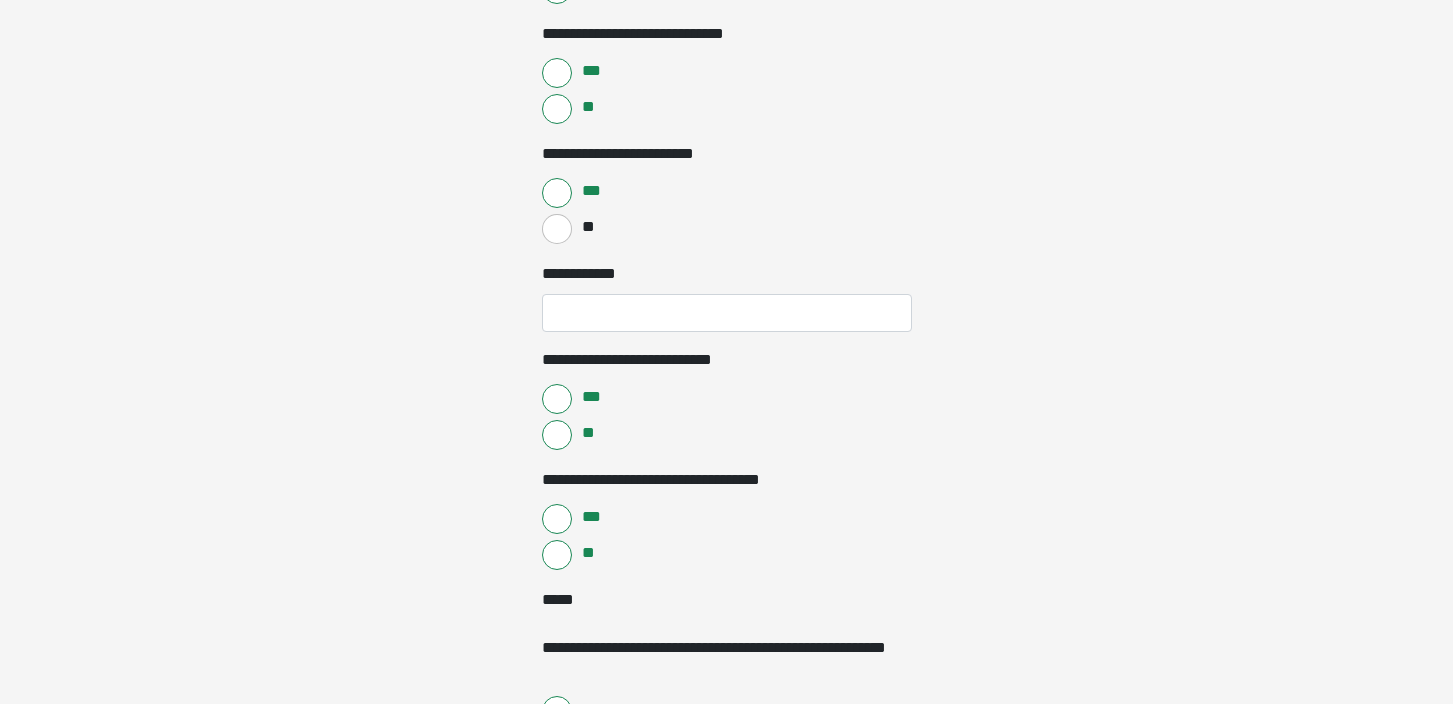 scroll, scrollTop: 1710, scrollLeft: 0, axis: vertical 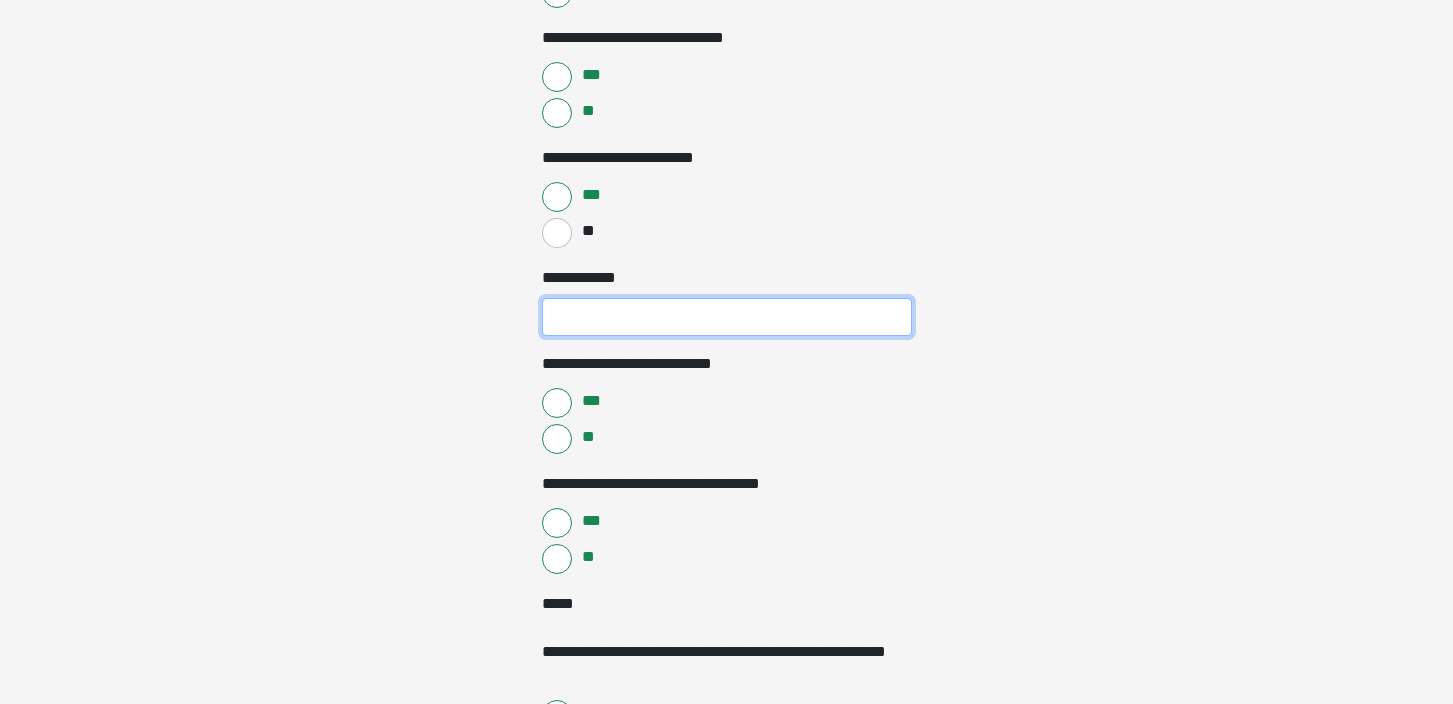 click on "**********" at bounding box center (727, 317) 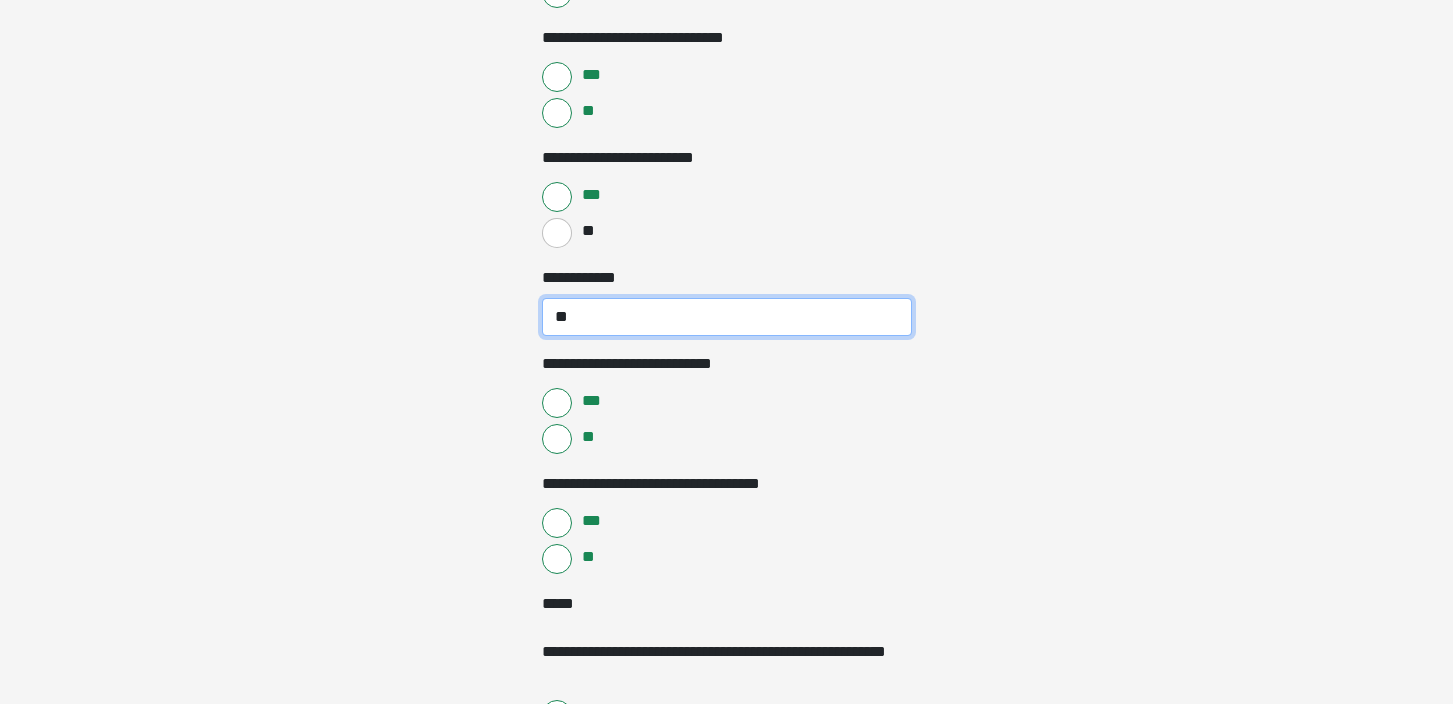 type on "**" 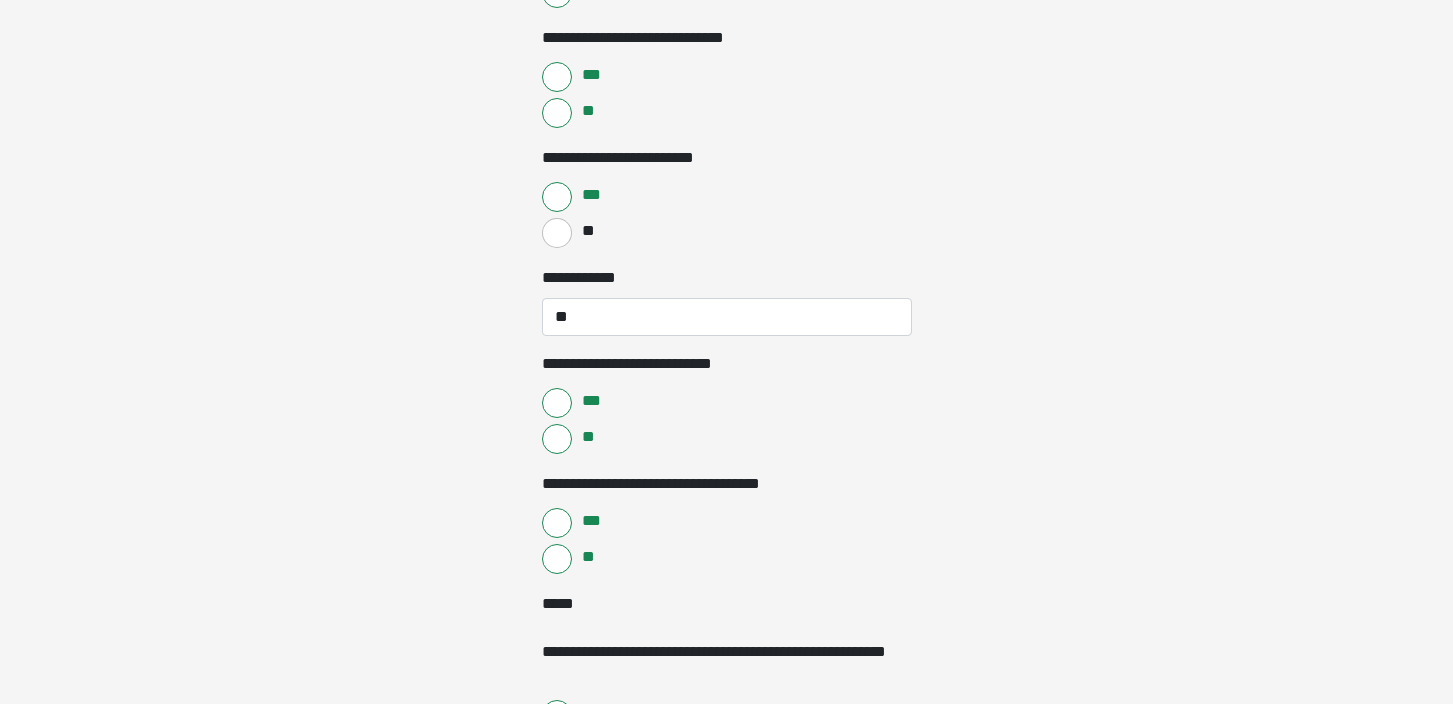 click on "**********" at bounding box center (726, -1358) 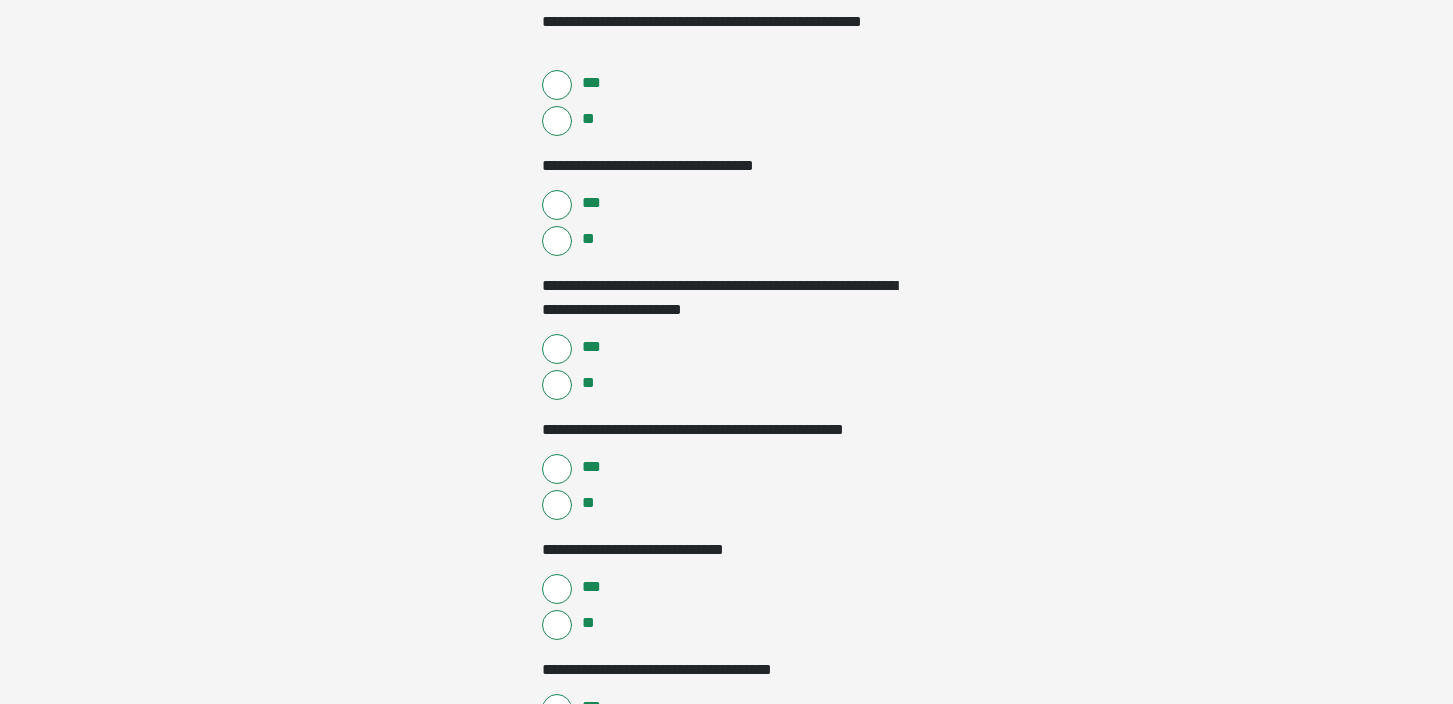 scroll, scrollTop: 3305, scrollLeft: 0, axis: vertical 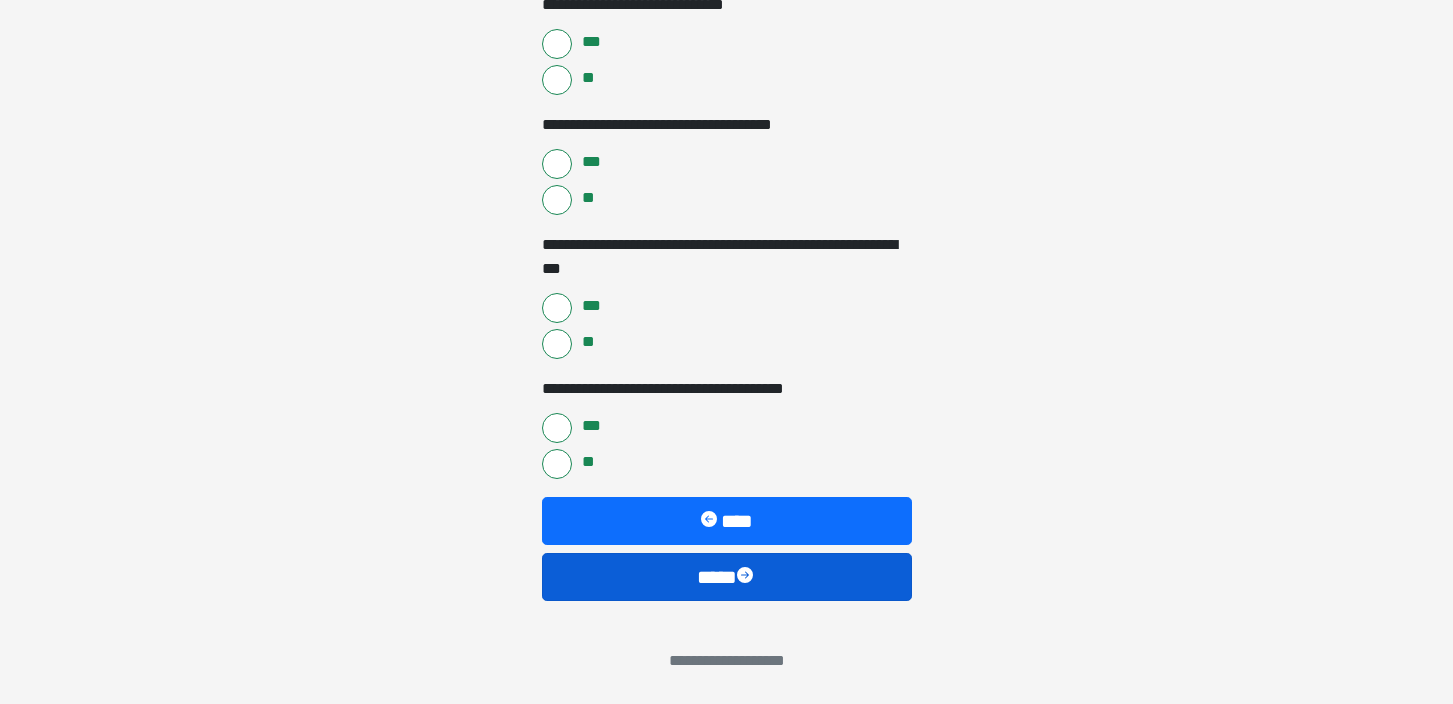 click on "****" at bounding box center (727, 577) 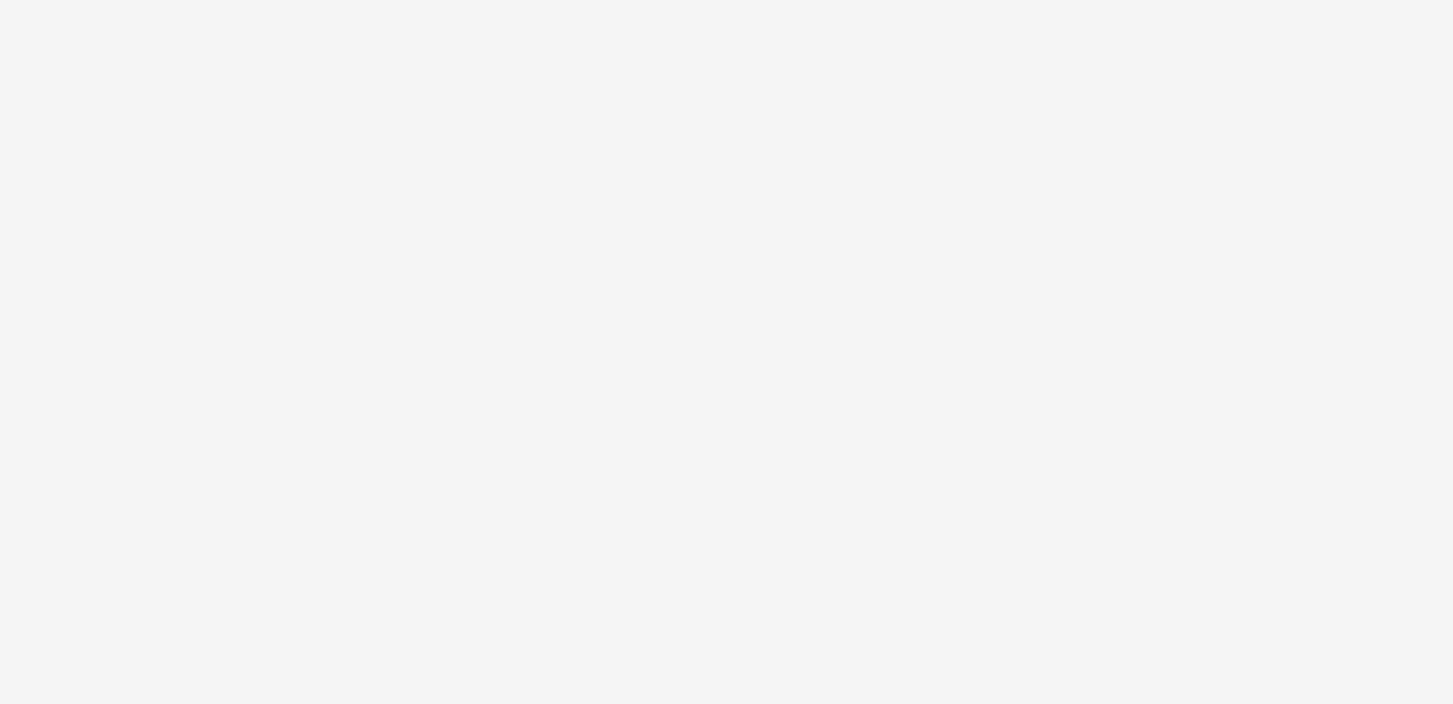 scroll, scrollTop: 65, scrollLeft: 0, axis: vertical 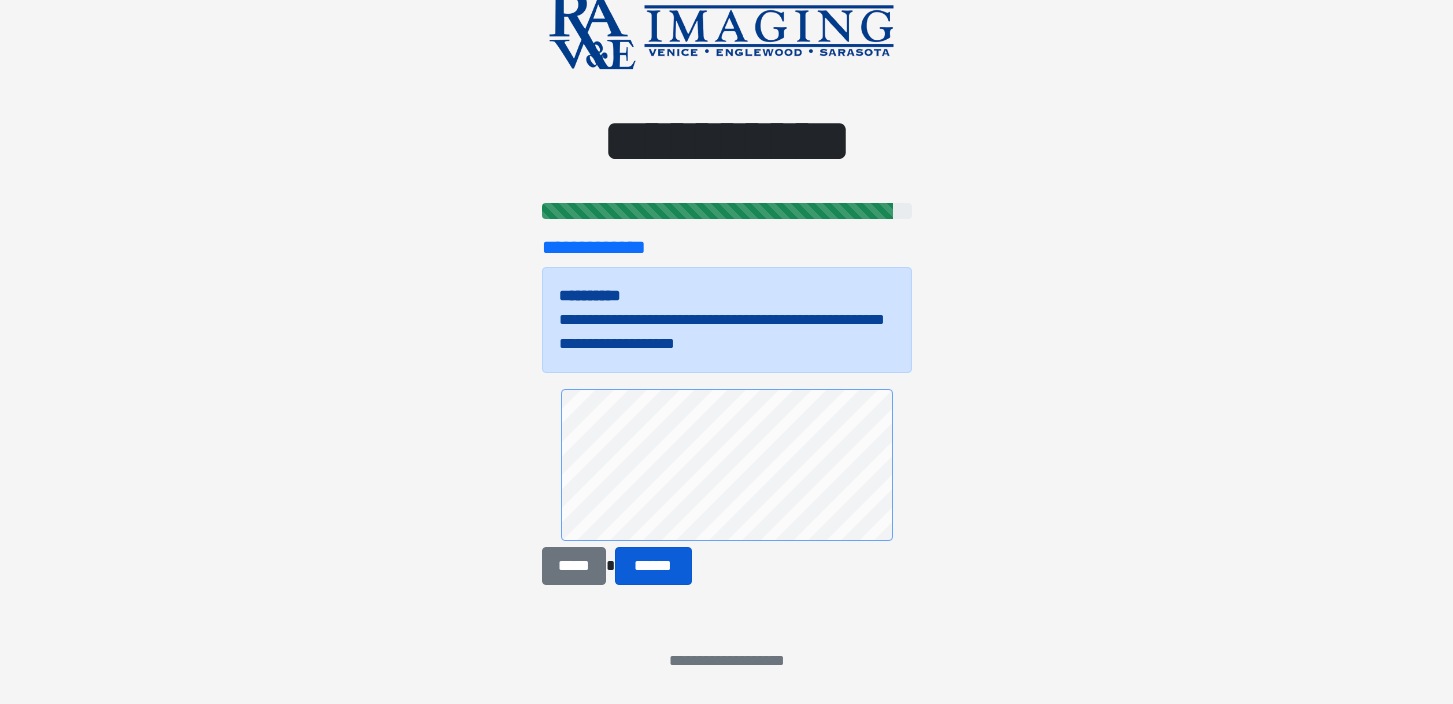 click on "******" at bounding box center [653, 566] 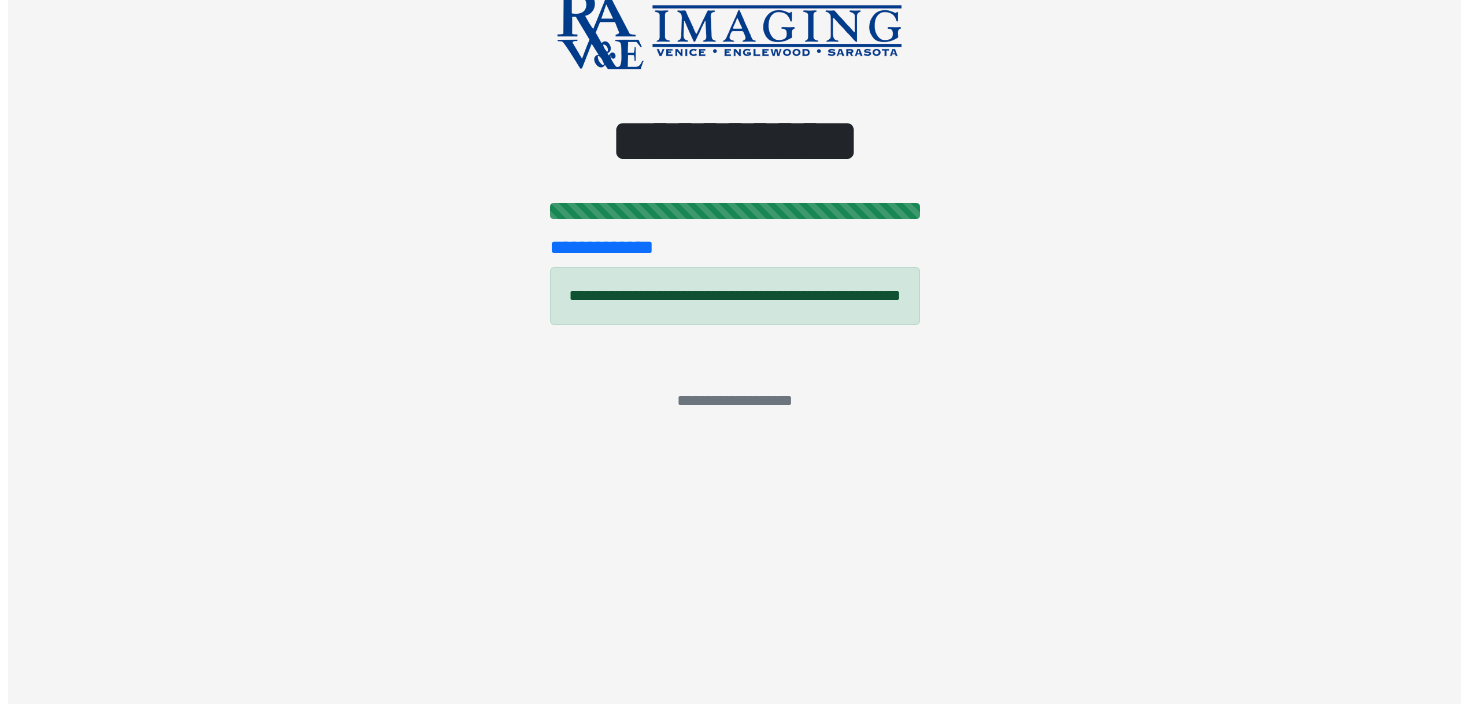 scroll, scrollTop: 0, scrollLeft: 0, axis: both 